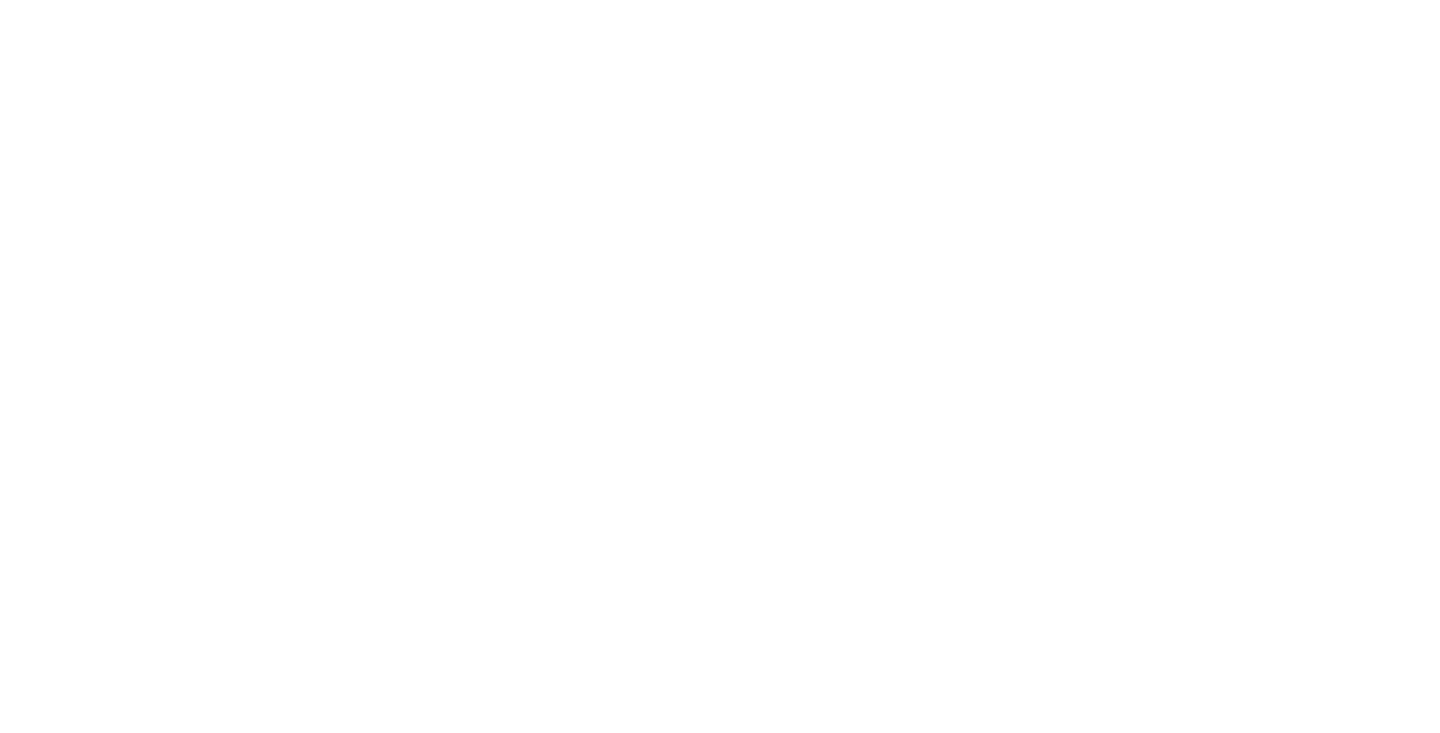 scroll, scrollTop: 0, scrollLeft: 0, axis: both 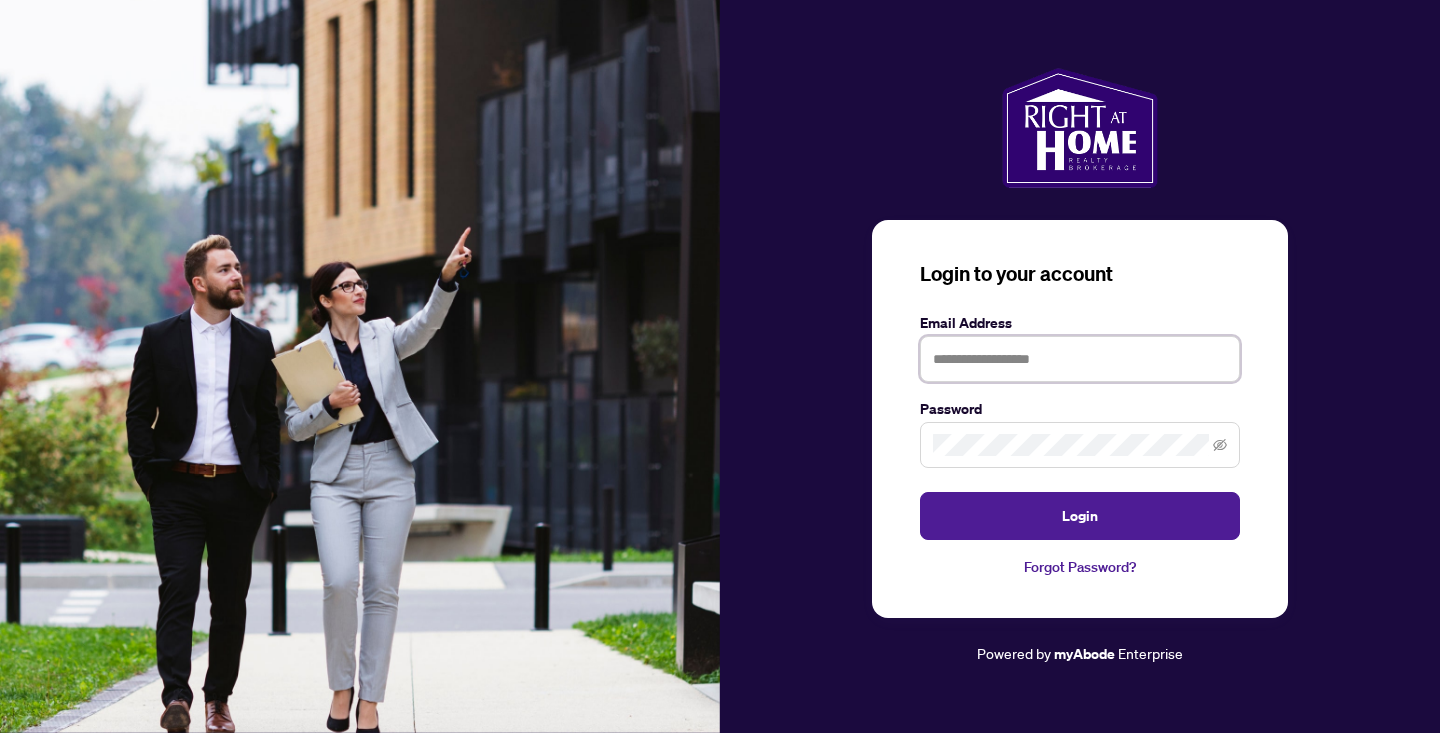 type on "**********" 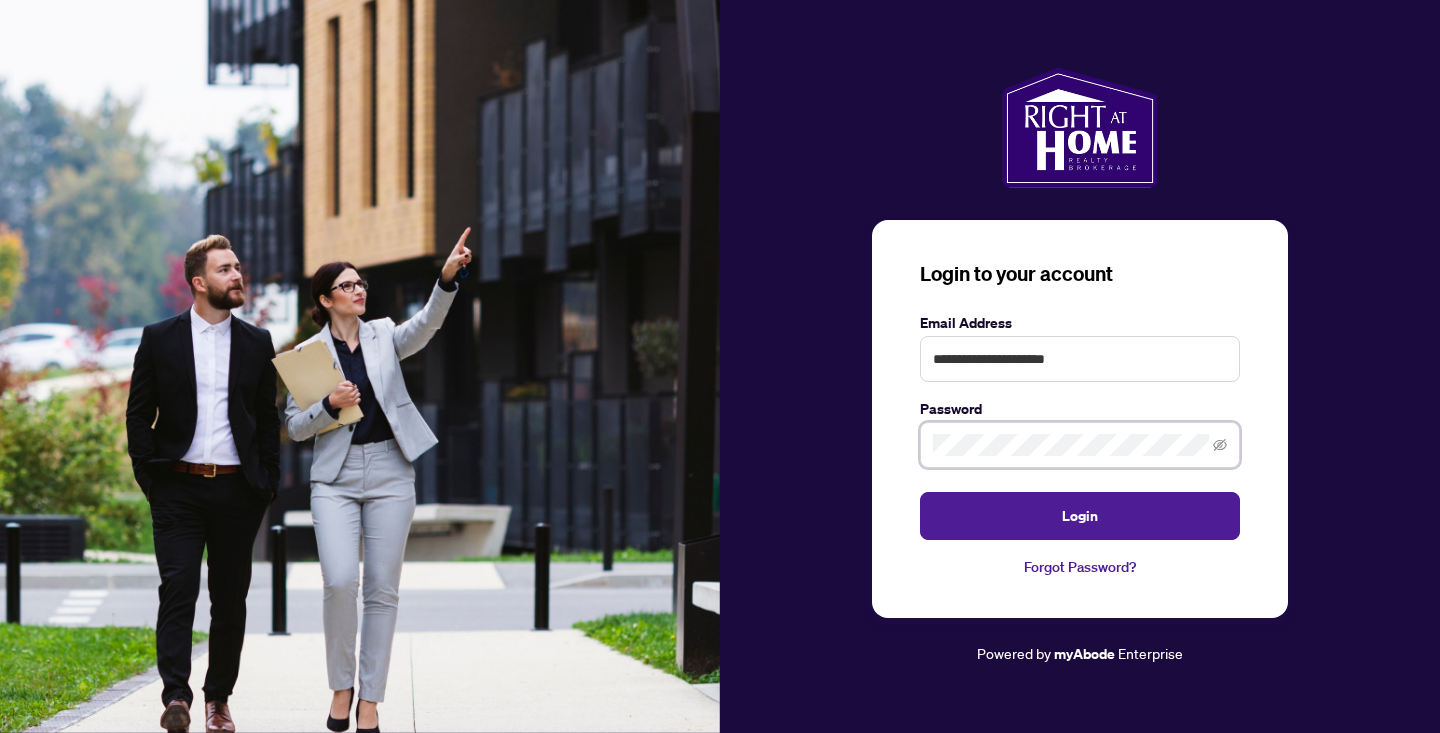 click on "Login" at bounding box center (1080, 516) 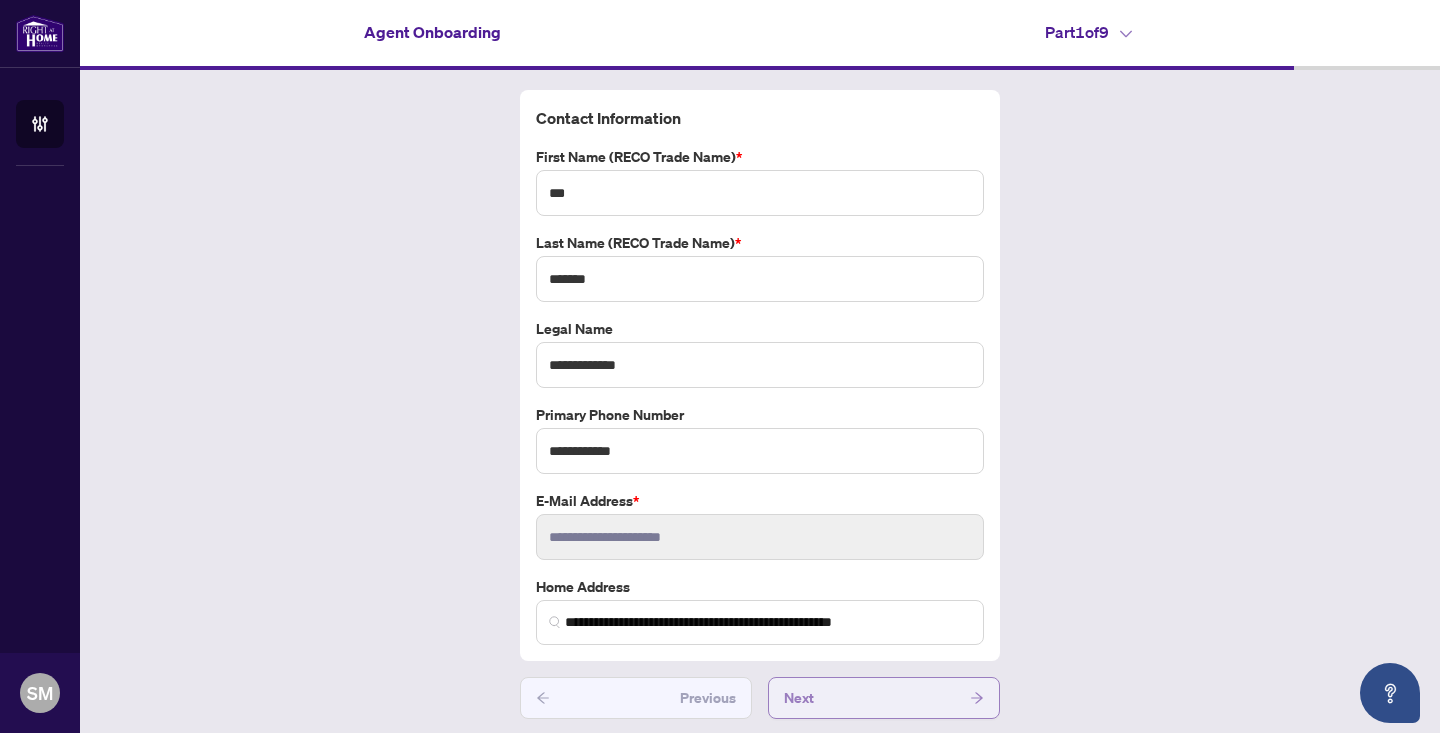 click on "Next" at bounding box center [884, 698] 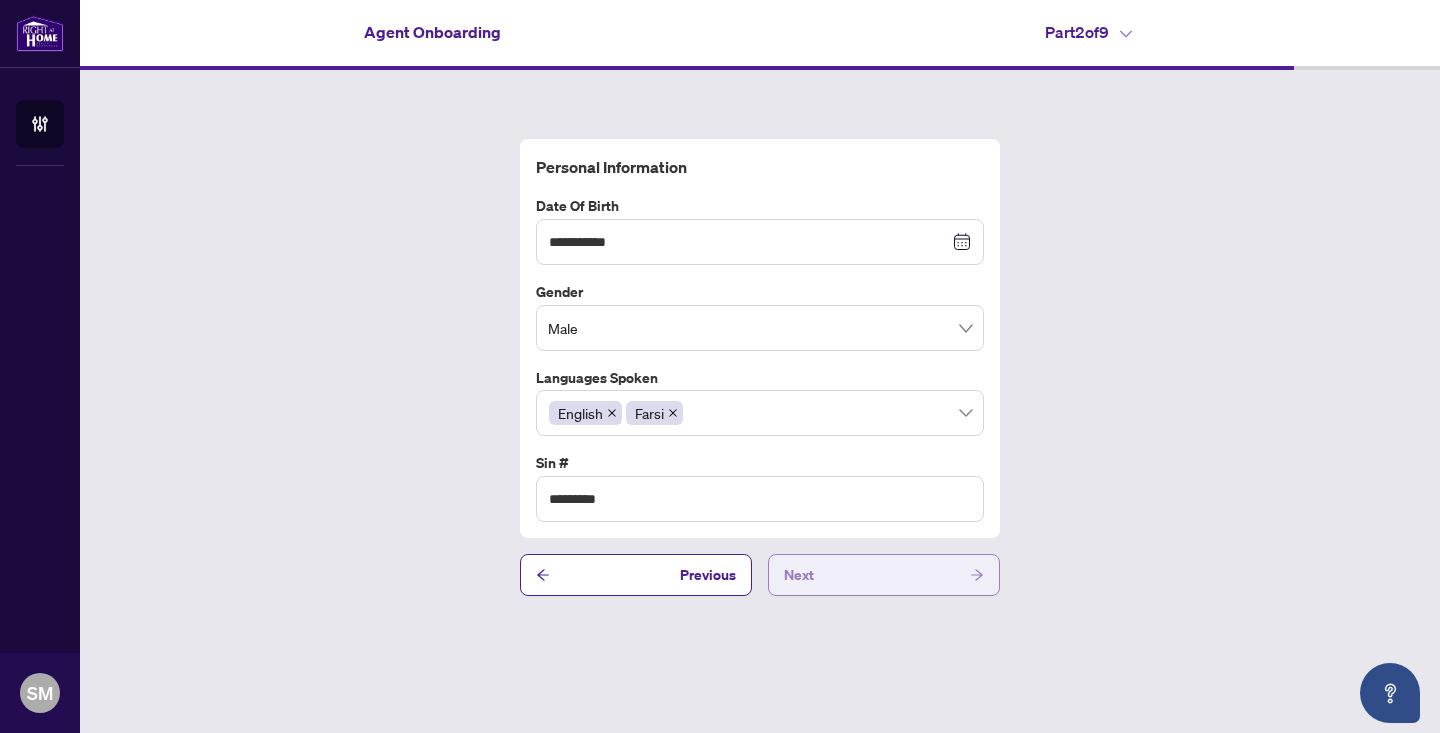 click on "**********" at bounding box center [760, 366] 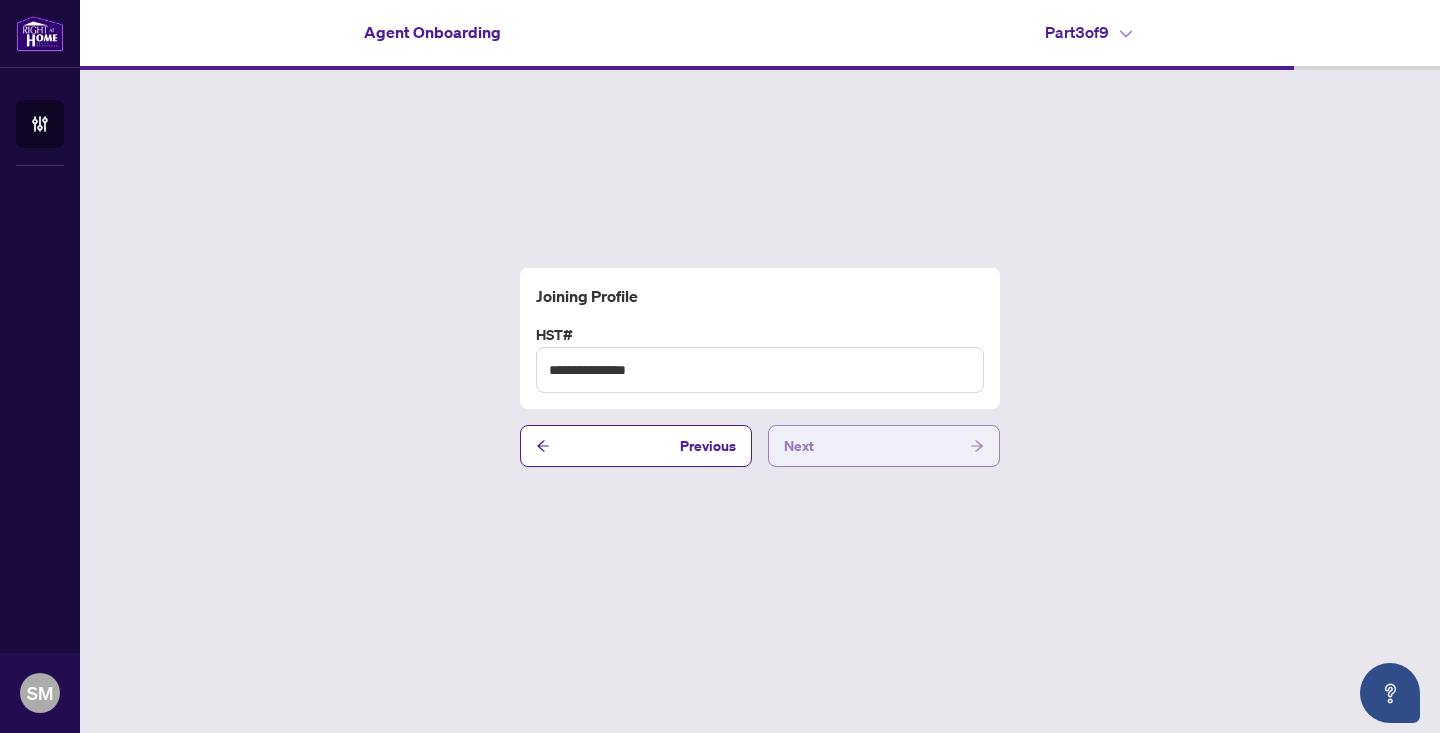 click on "Next" at bounding box center (884, 446) 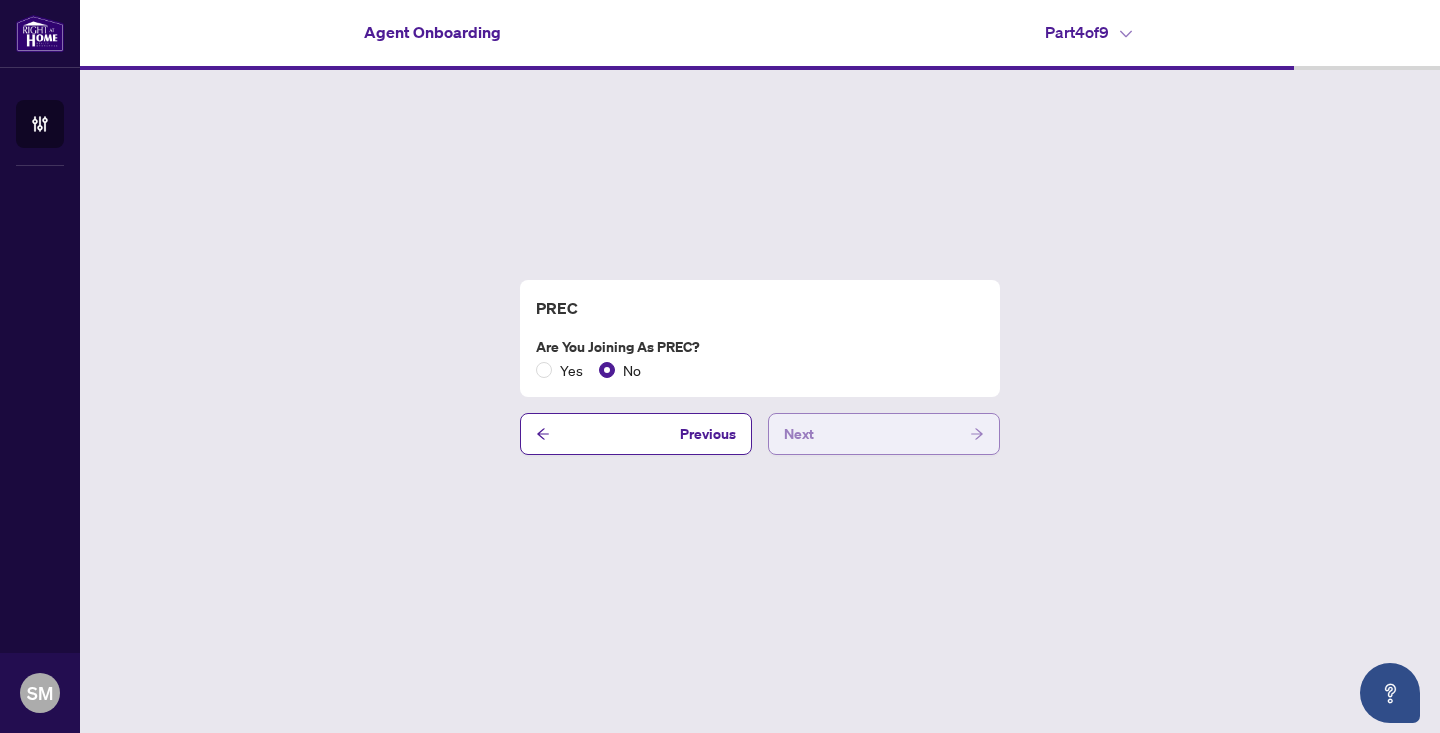 click on "Next" at bounding box center [884, 434] 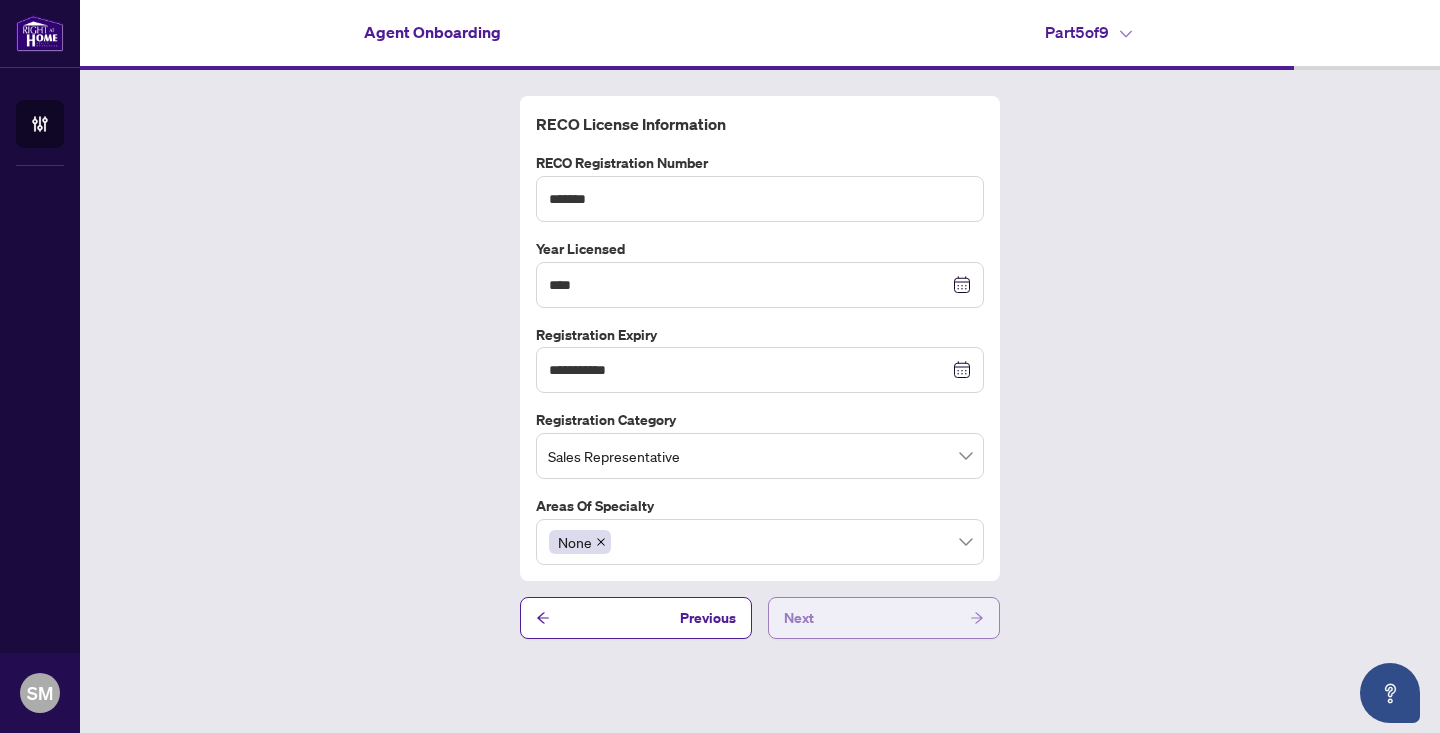 click on "Next" at bounding box center (884, 618) 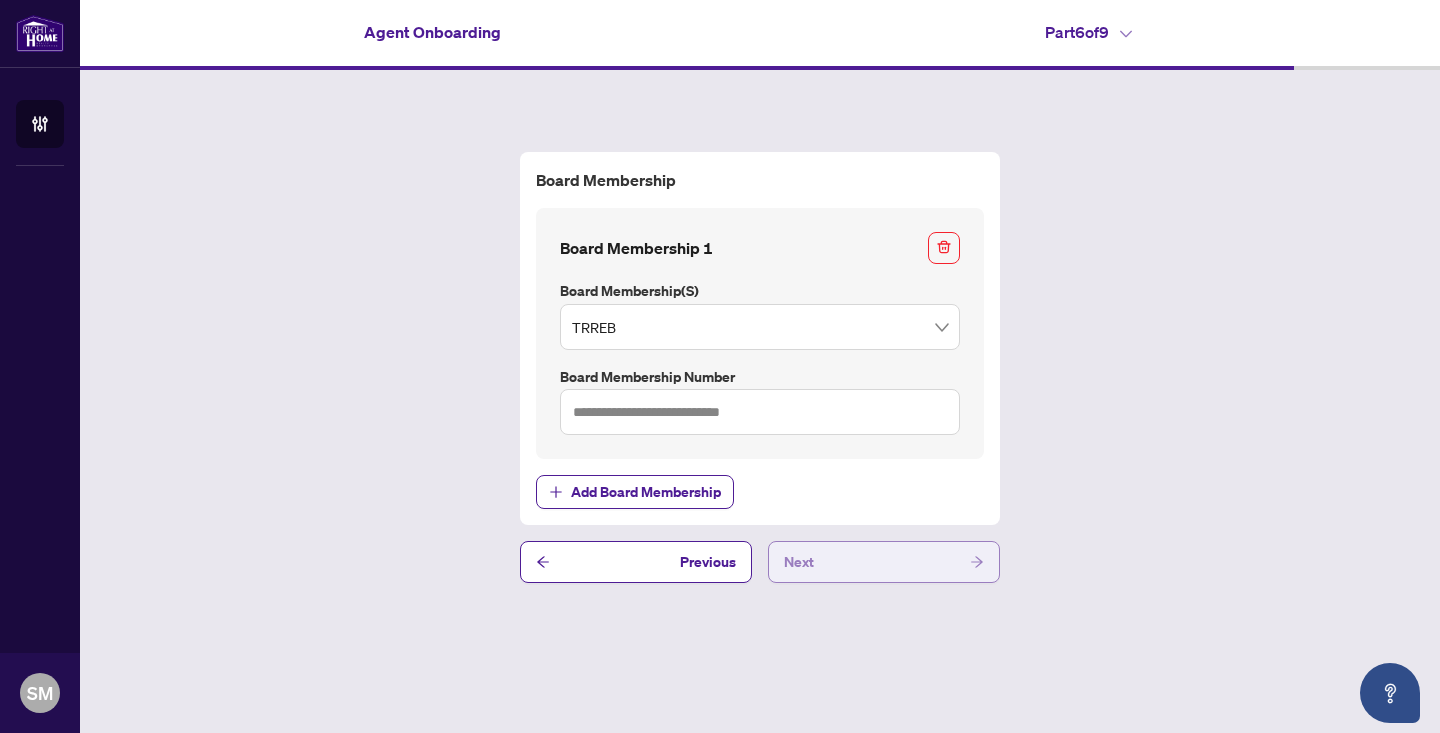 click on "Next" at bounding box center [884, 562] 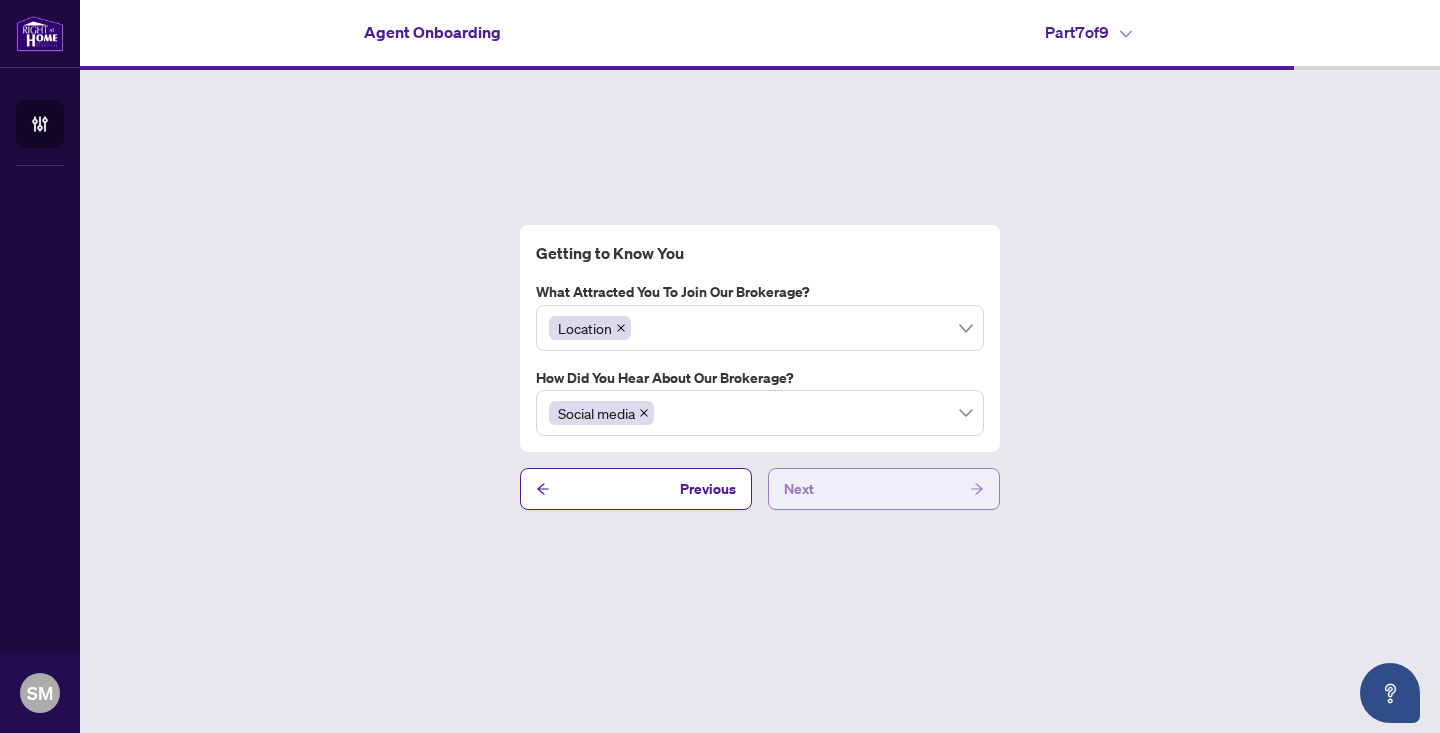 click on "Next" at bounding box center (884, 489) 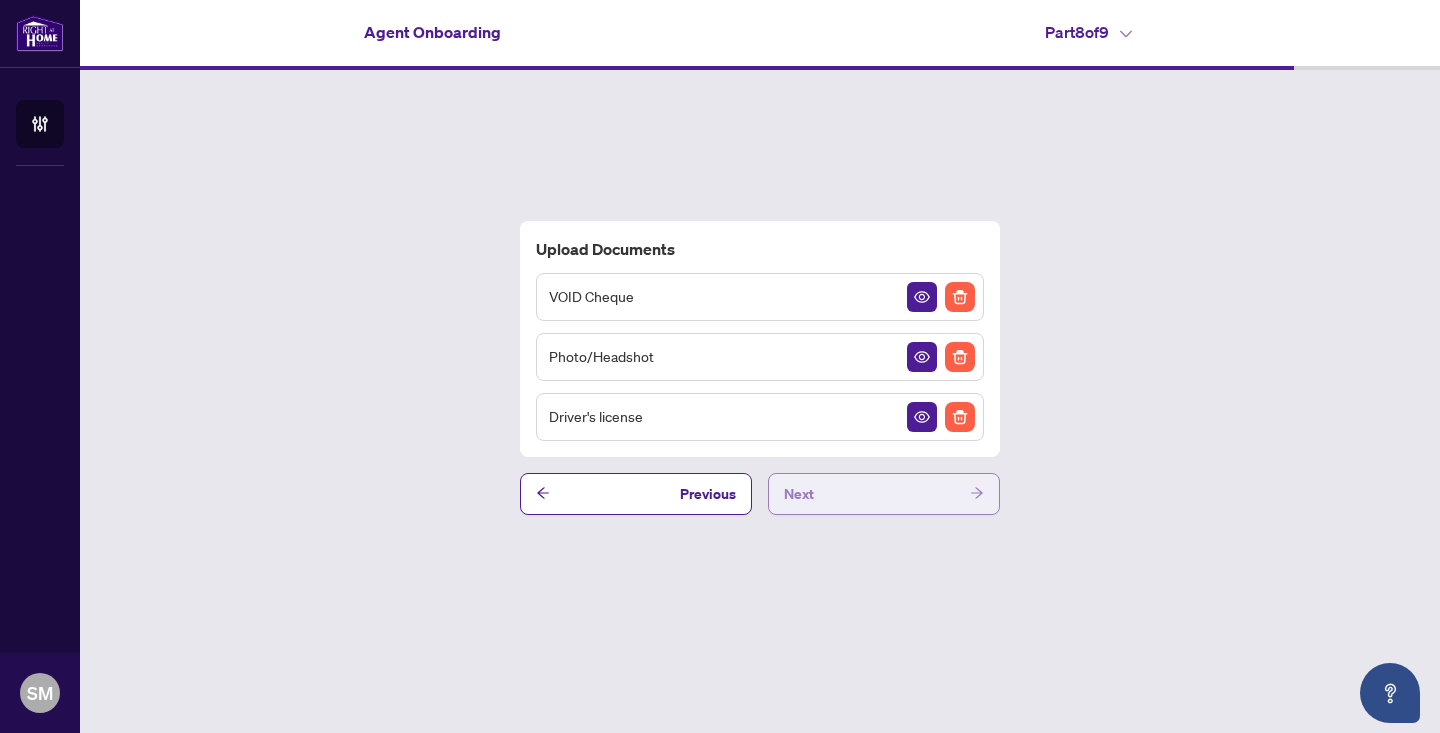 click on "Next" at bounding box center (884, 494) 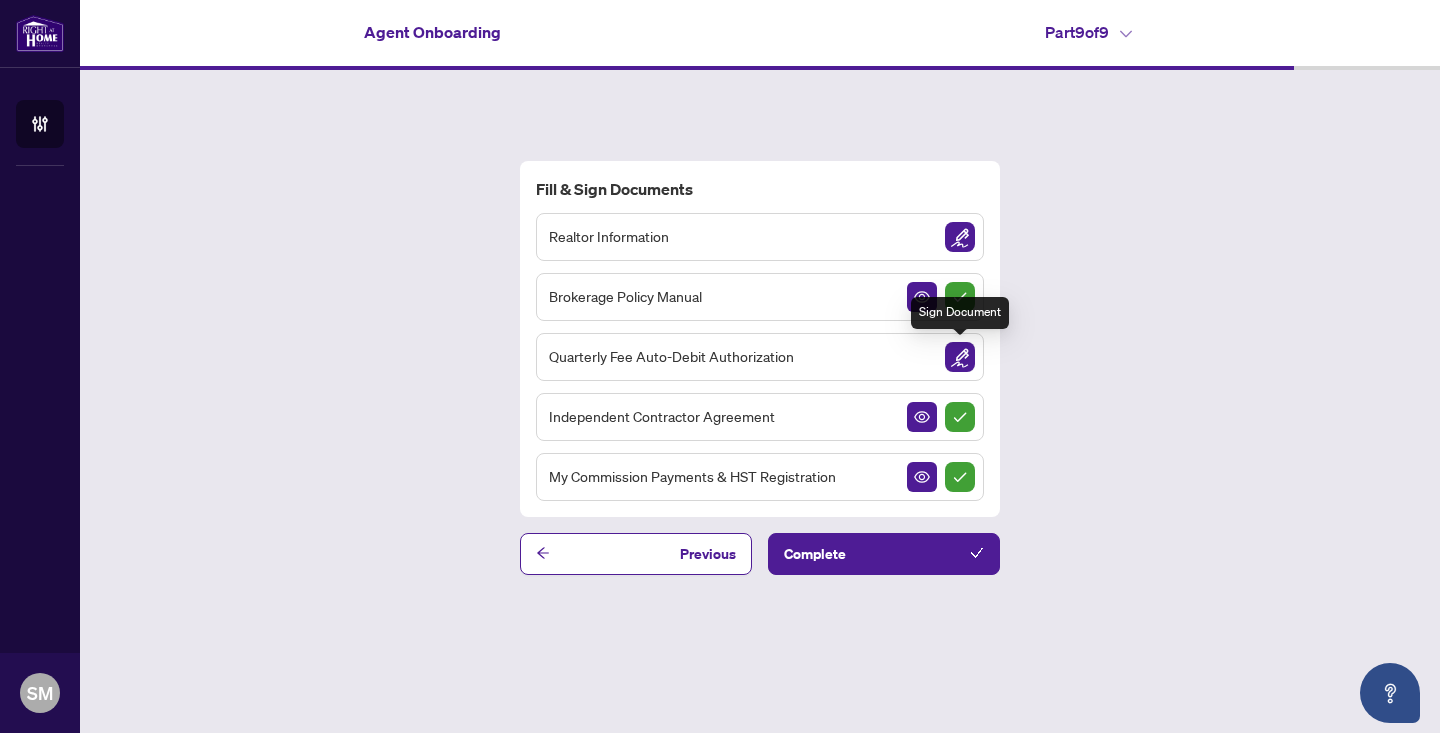 click at bounding box center [960, 357] 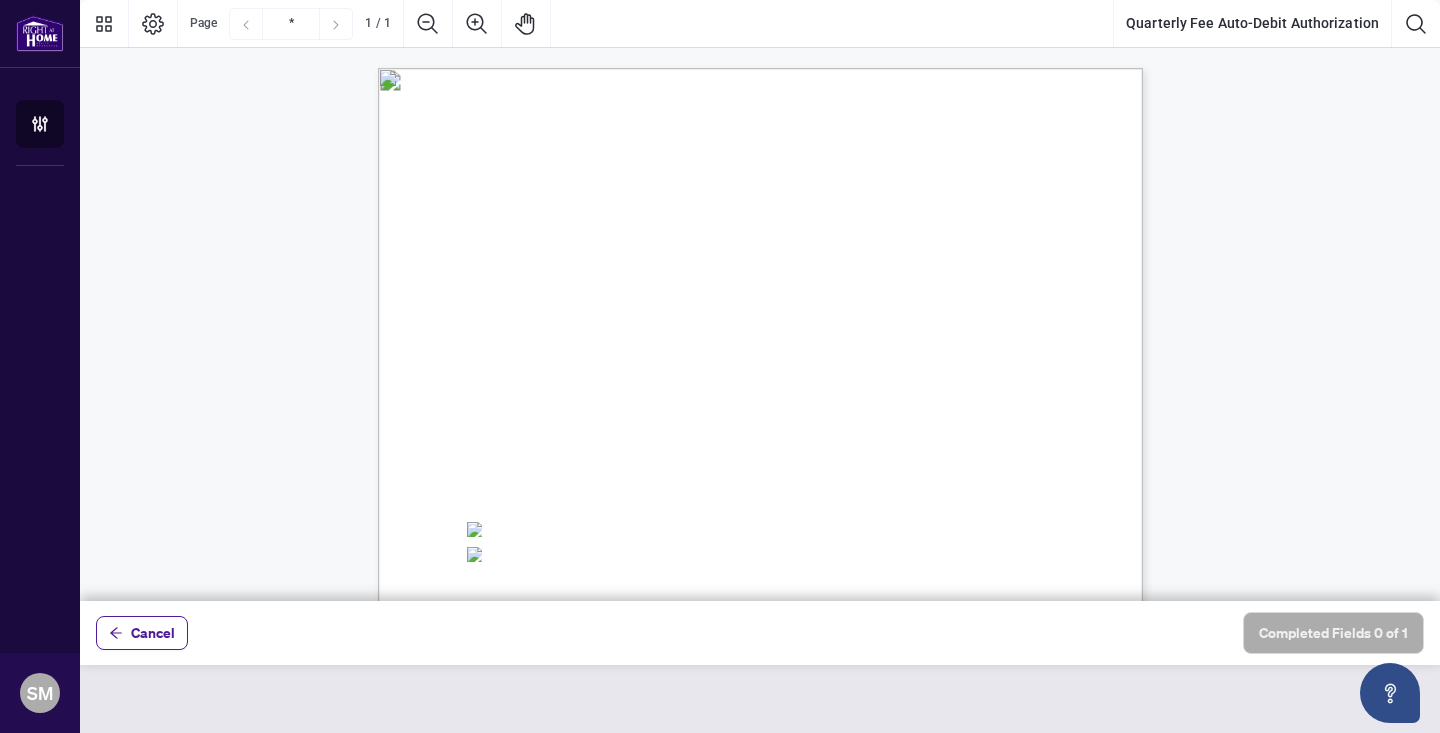 scroll, scrollTop: 0, scrollLeft: 0, axis: both 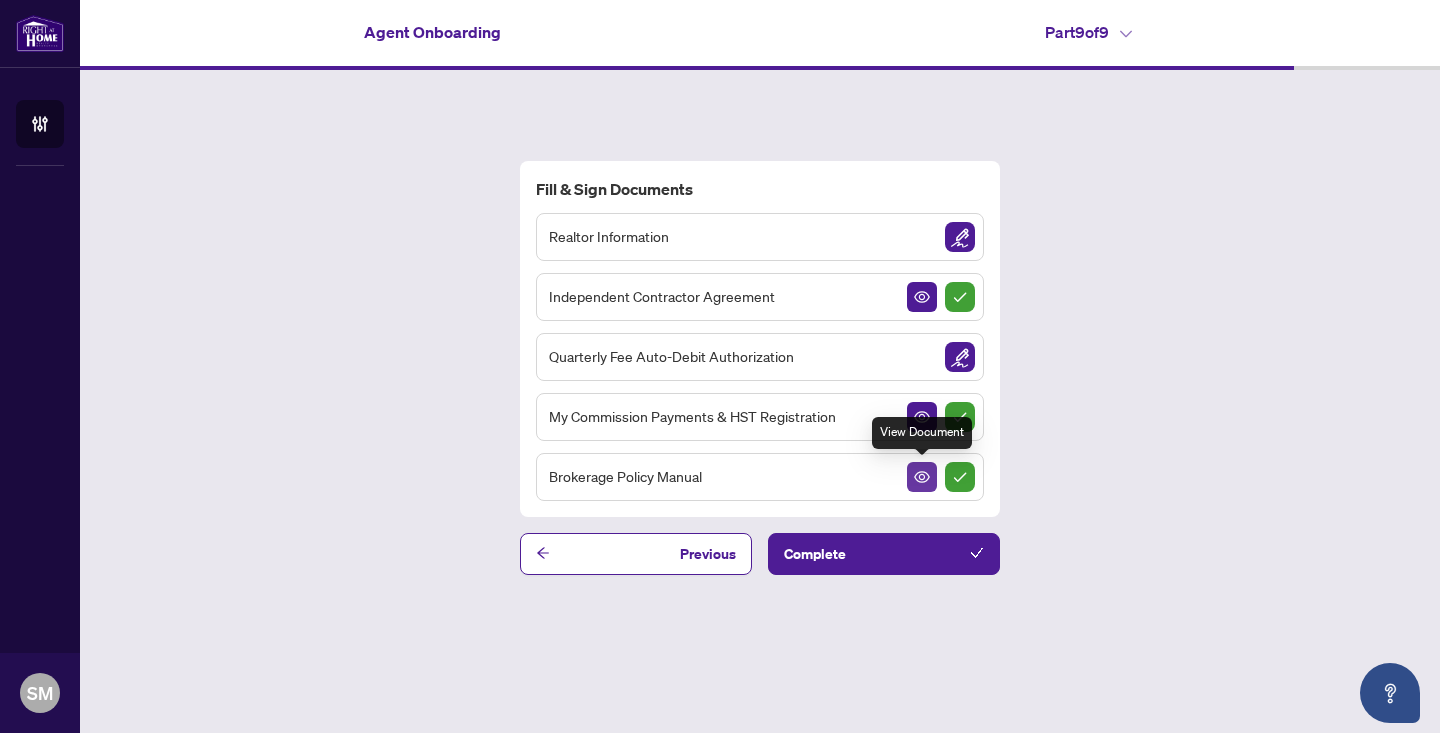 click 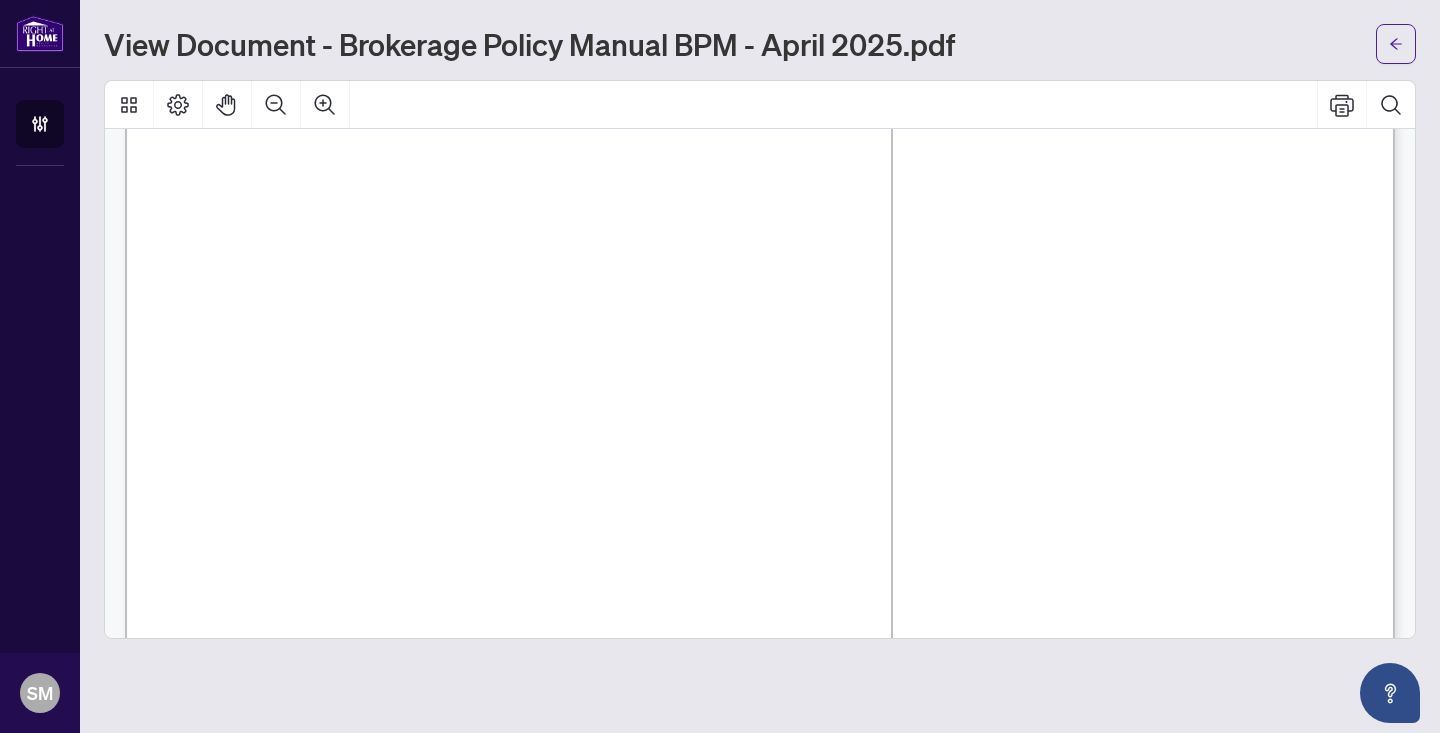 scroll, scrollTop: 35622, scrollLeft: 0, axis: vertical 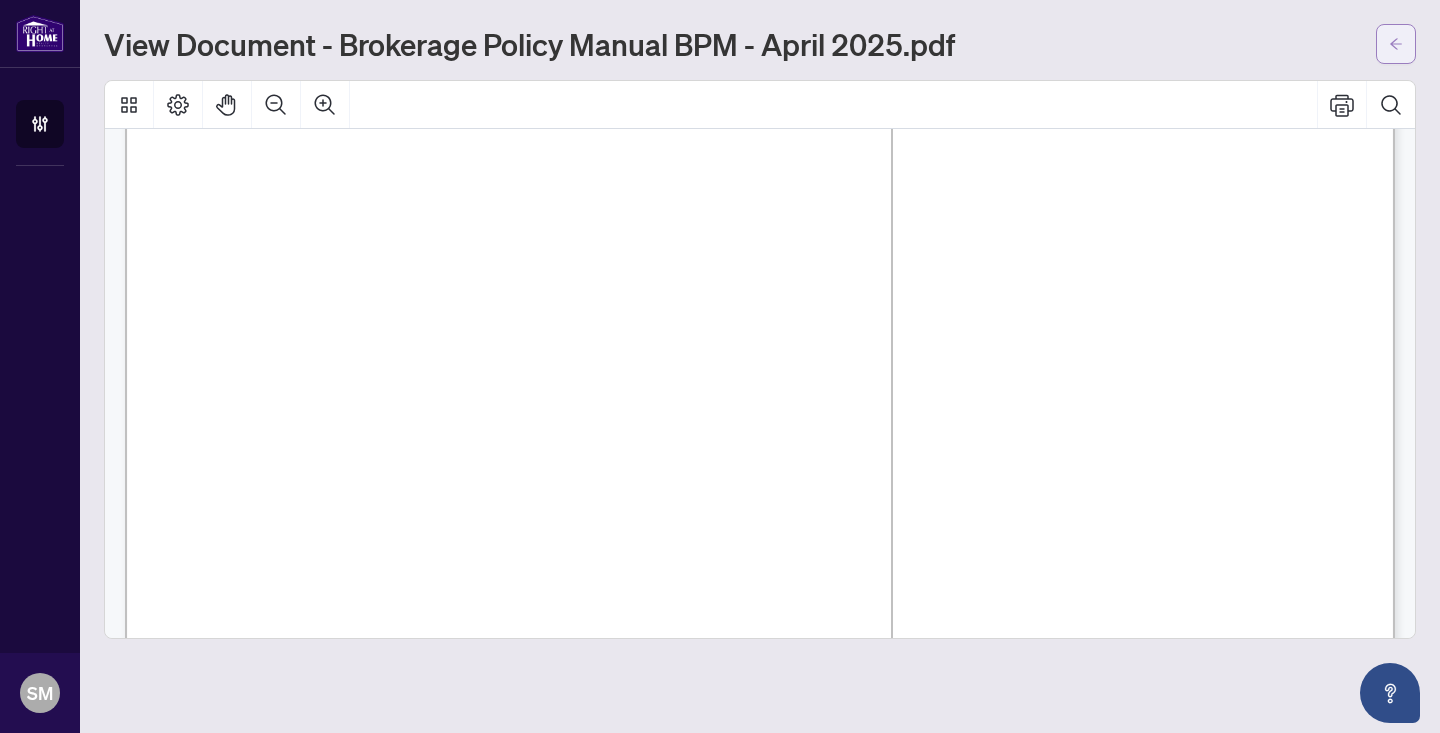 click 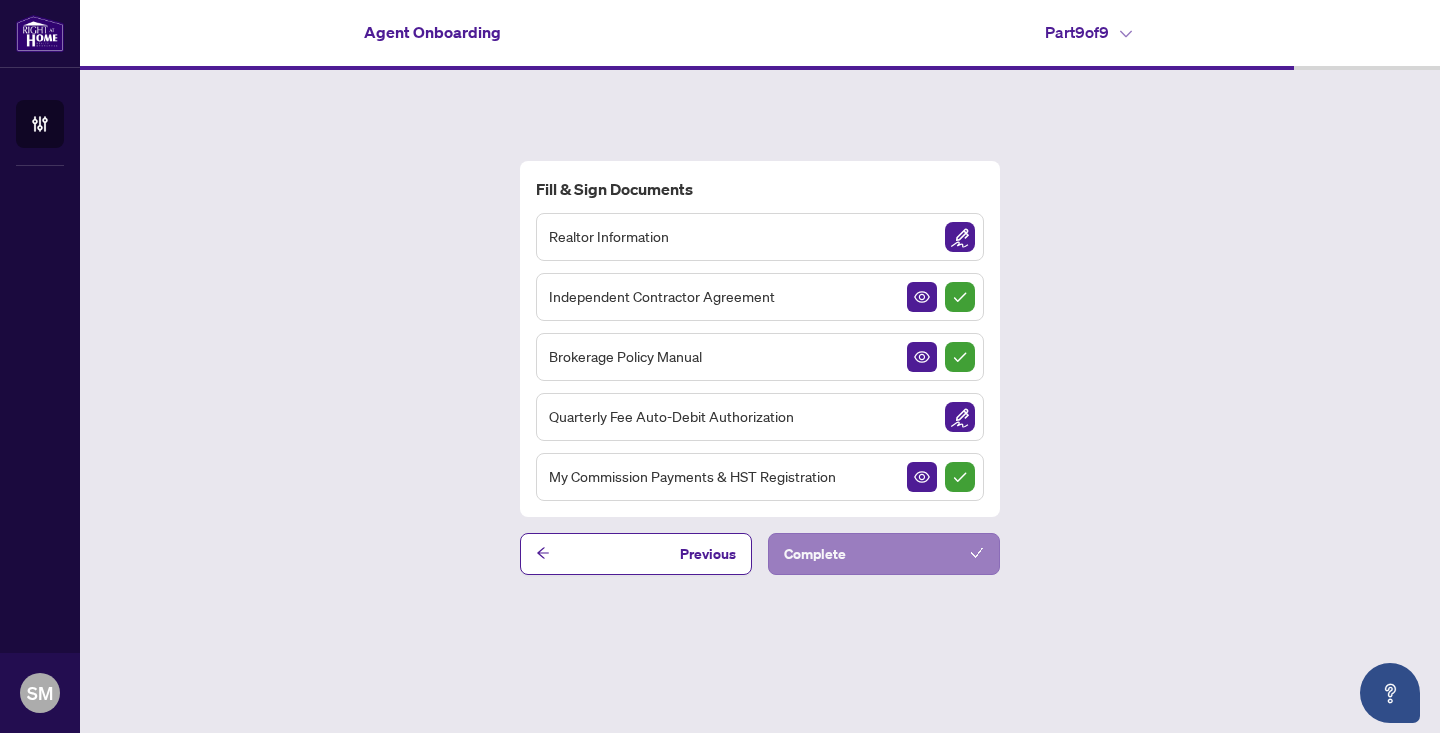 click on "Complete" at bounding box center [884, 554] 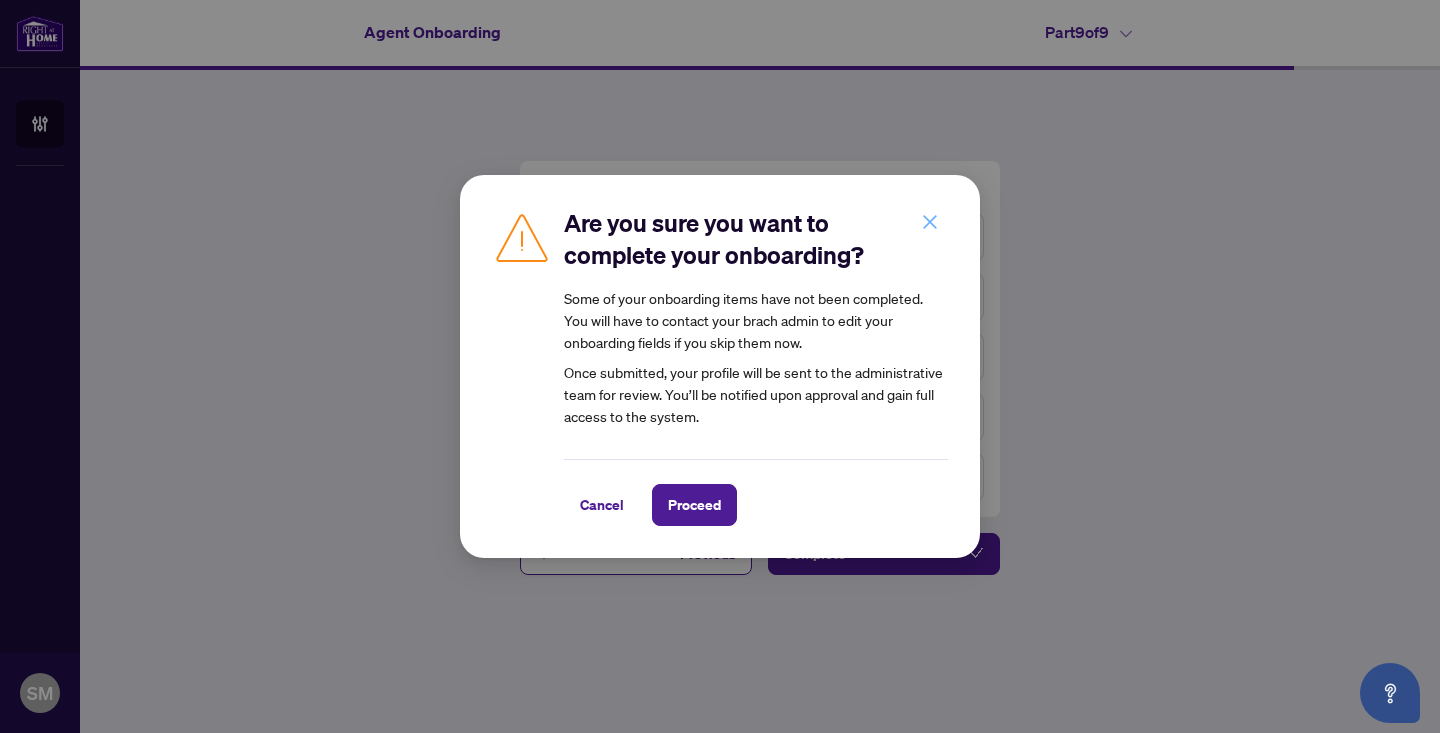 click 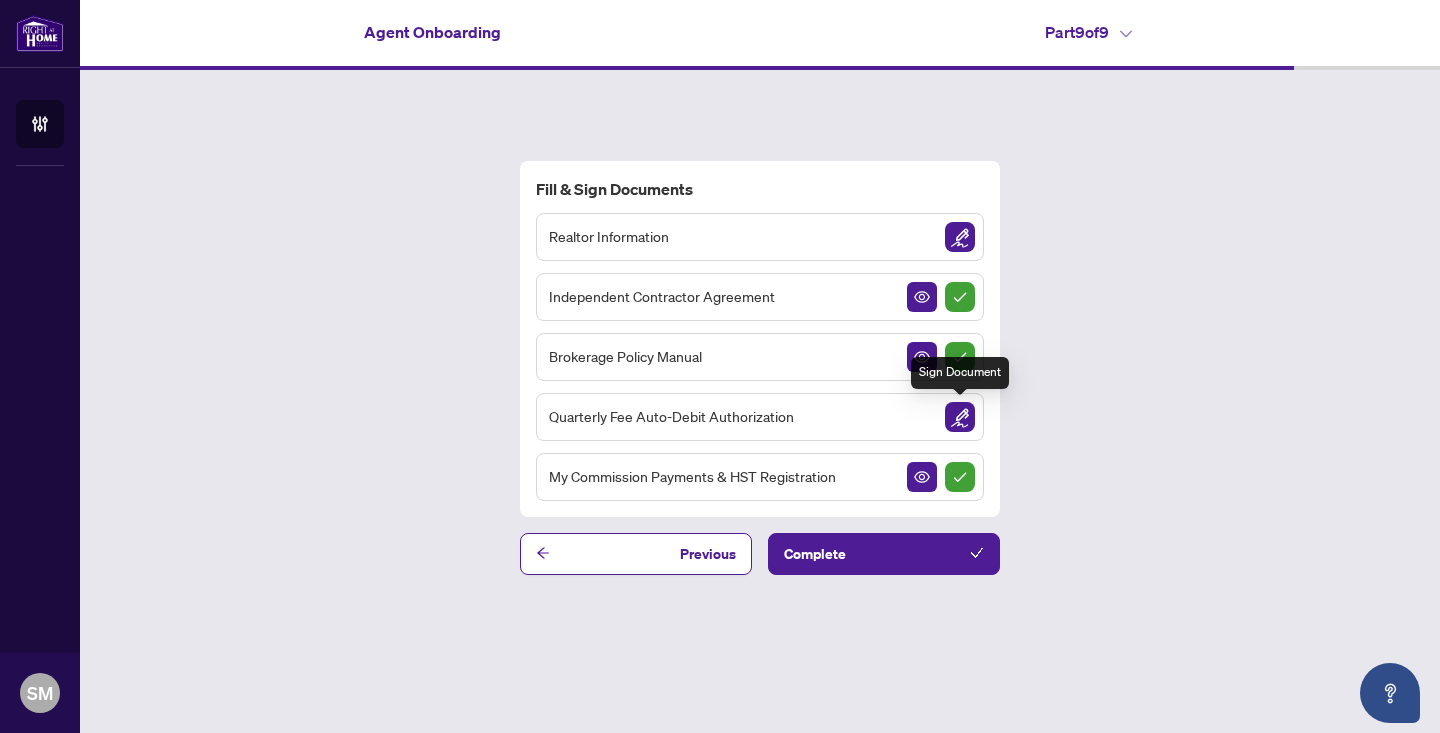 click at bounding box center (960, 417) 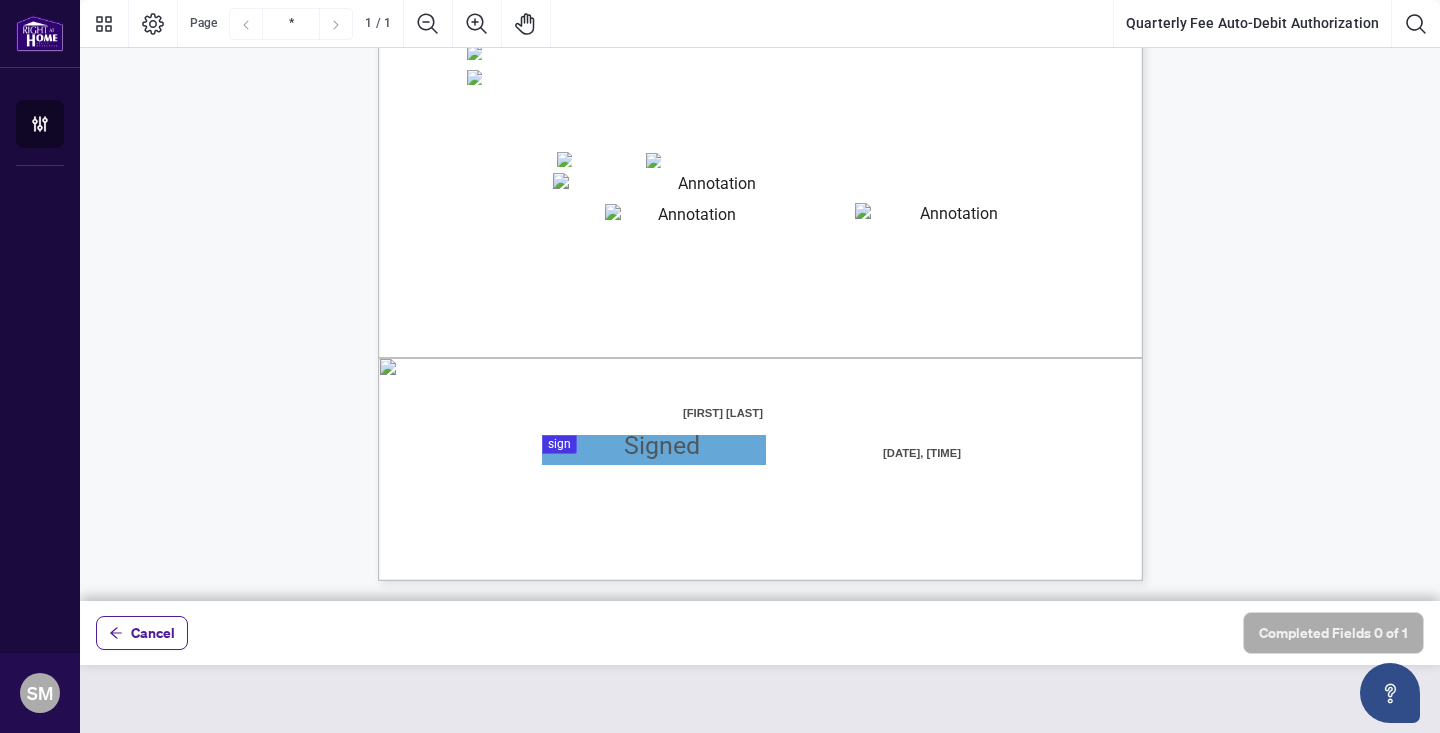 scroll, scrollTop: 477, scrollLeft: 0, axis: vertical 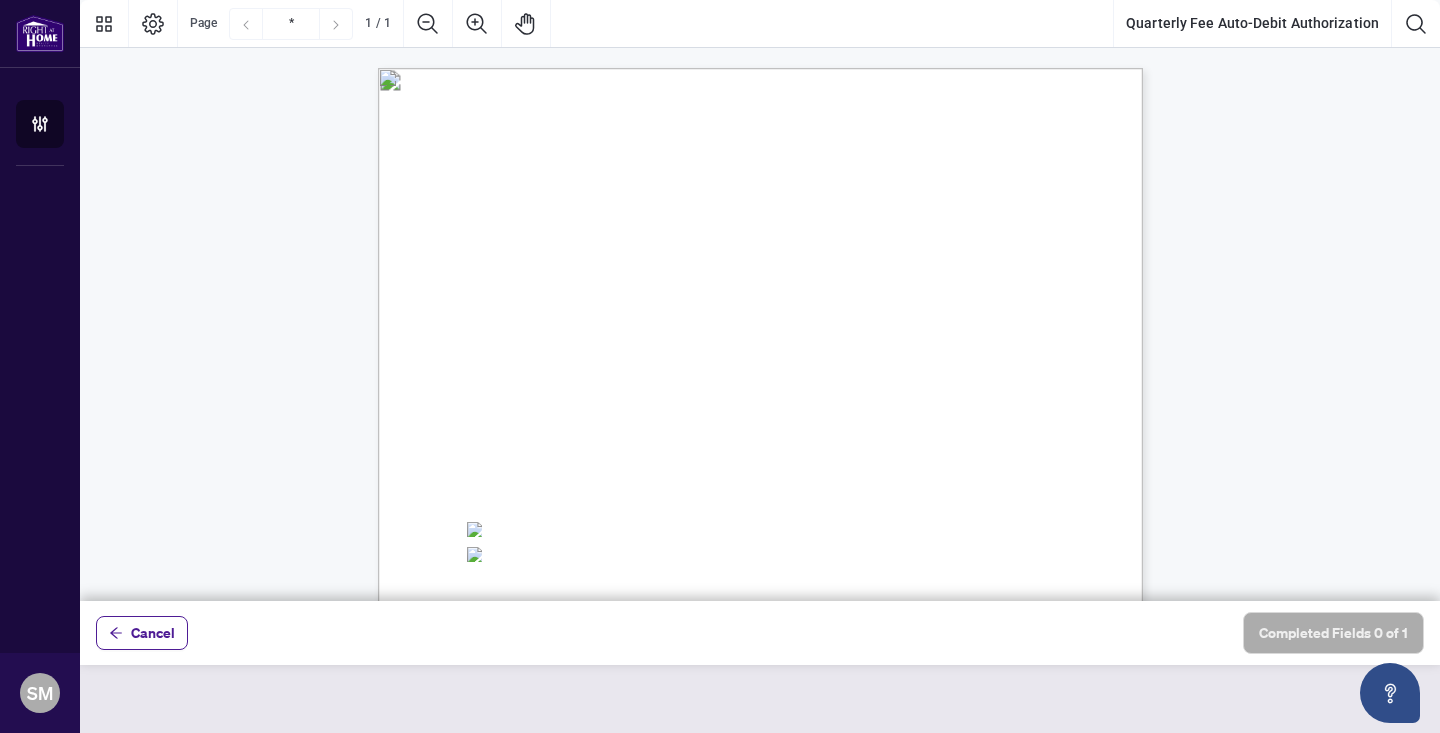 click on "Cancel Completed Fields 0 of 1" at bounding box center [760, 633] 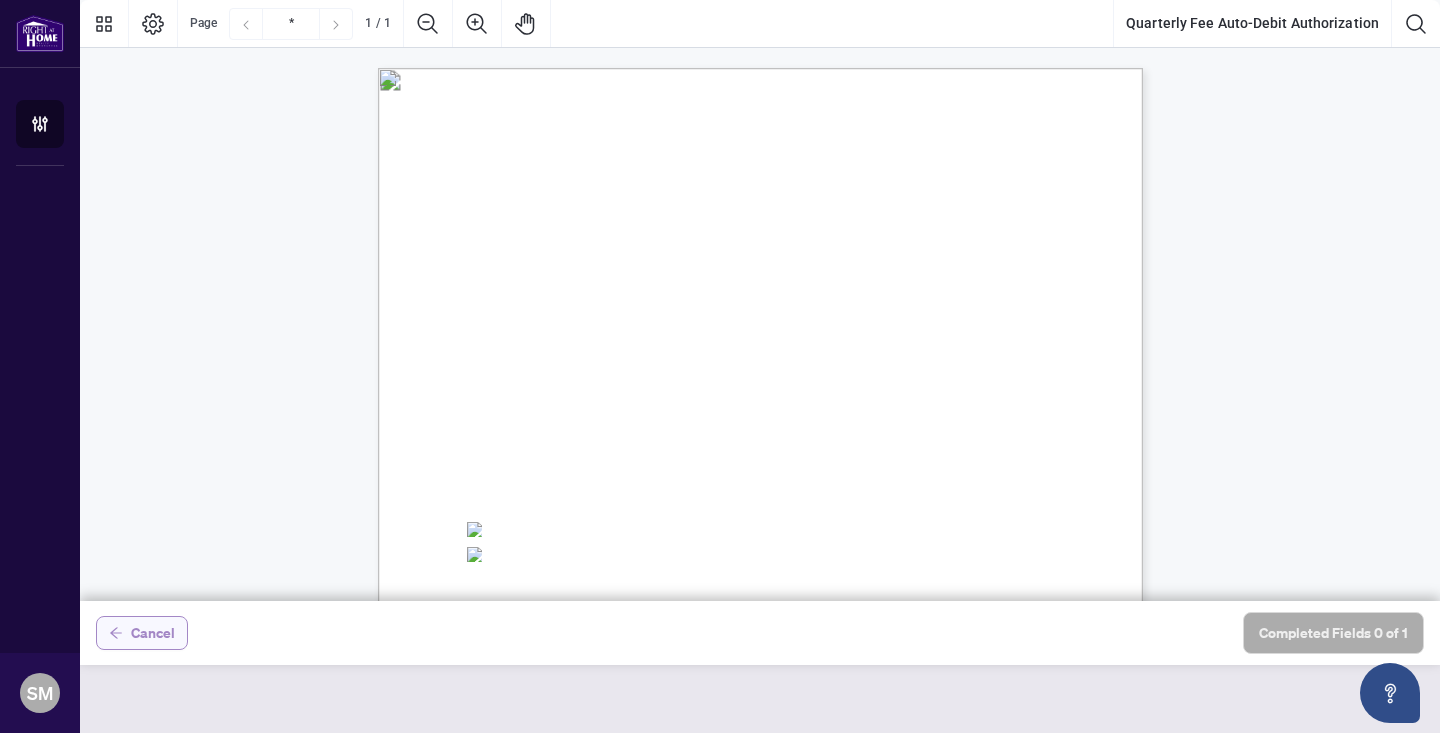 click on "Cancel" at bounding box center [153, 633] 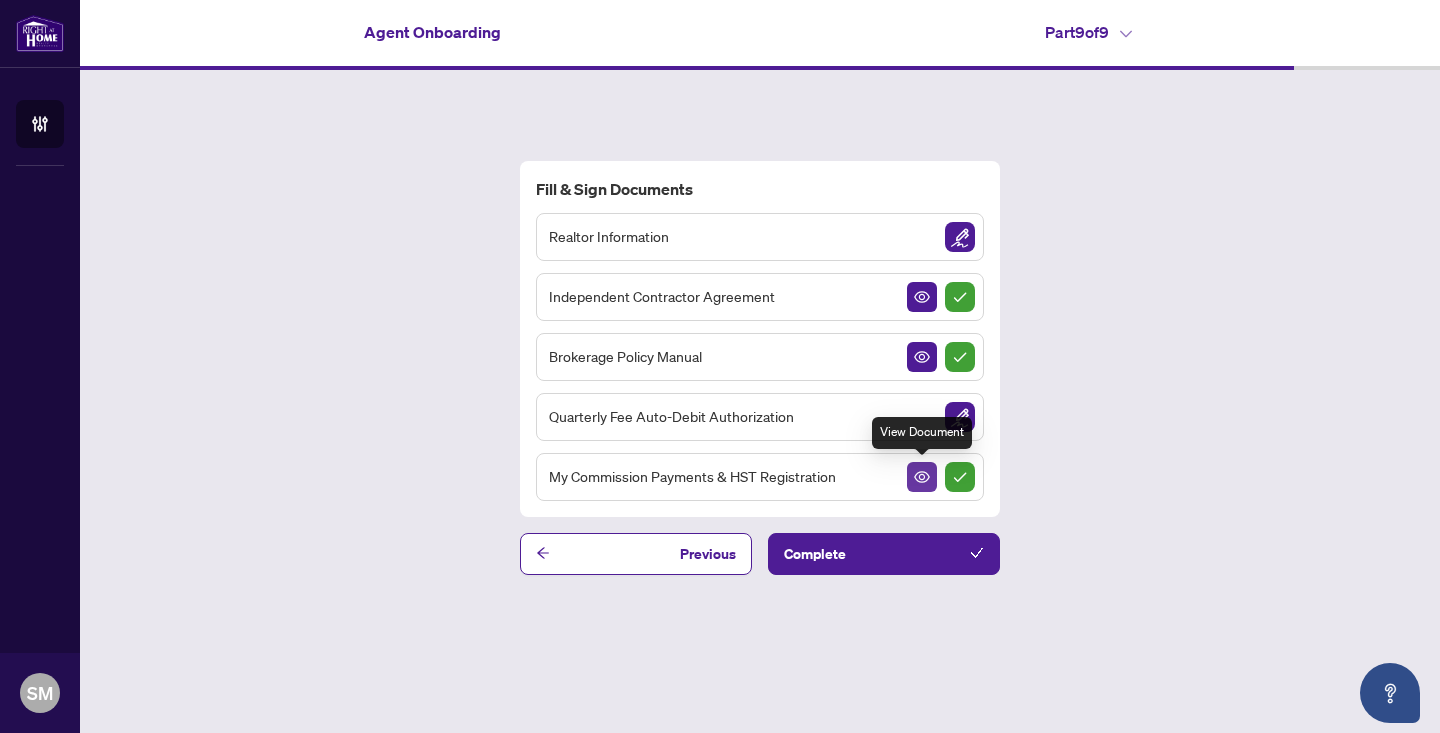 click 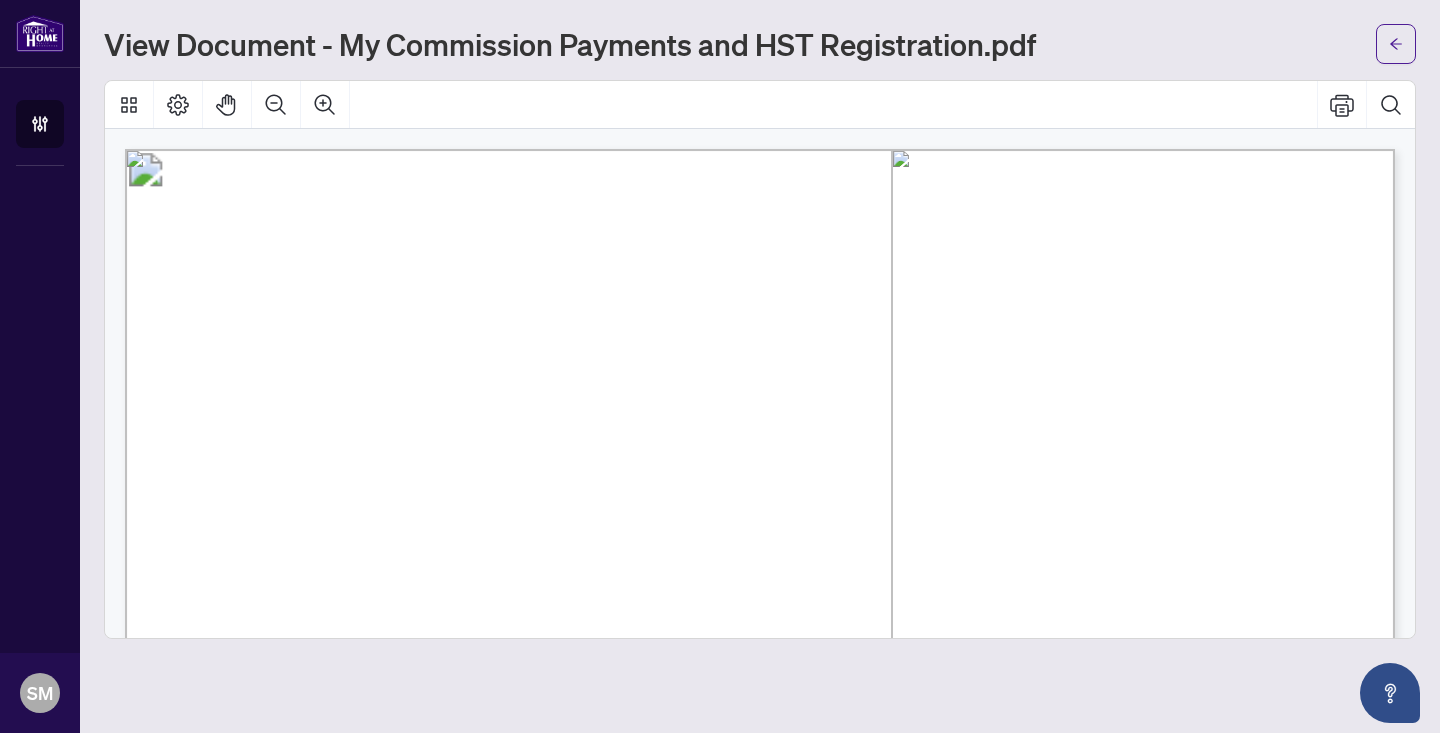 click on "MY COMMISSION PAYMENTS AND HST REGISTRATION
For Right at Home Realty to pay out commissions, an H.S.T. number and VOID cheque
showing the Registrant as the account holder are required.
To apply for an HST Number visit:  http://www.cra-arc.gc.ca  or call 1-800-959-5525
My HST Registration Number is:  .
This number is valid, has been duly assigned to me and is the H.S.T. Registration Number the
Brokerage shall use for all commission payments made to me. In the event this number is changed
for any reason I will immediately notify the Brokerage and provide the updated number for future
use.
I acknowledge that it is my responsibility to collect, report, and remit all applicable HST in
accordance with federal and provincial tax laws.
Signature  Date
MY COMMISSION PAYMENTS:
Select how you would like to receive your commission payments below.
☐  Direct Deposit:  I  give authorization to Right at
Home Realty for Electronic Transfer (Direct Deposit) of my commission cheques.
☐  I  Signature" at bounding box center (770, 981) 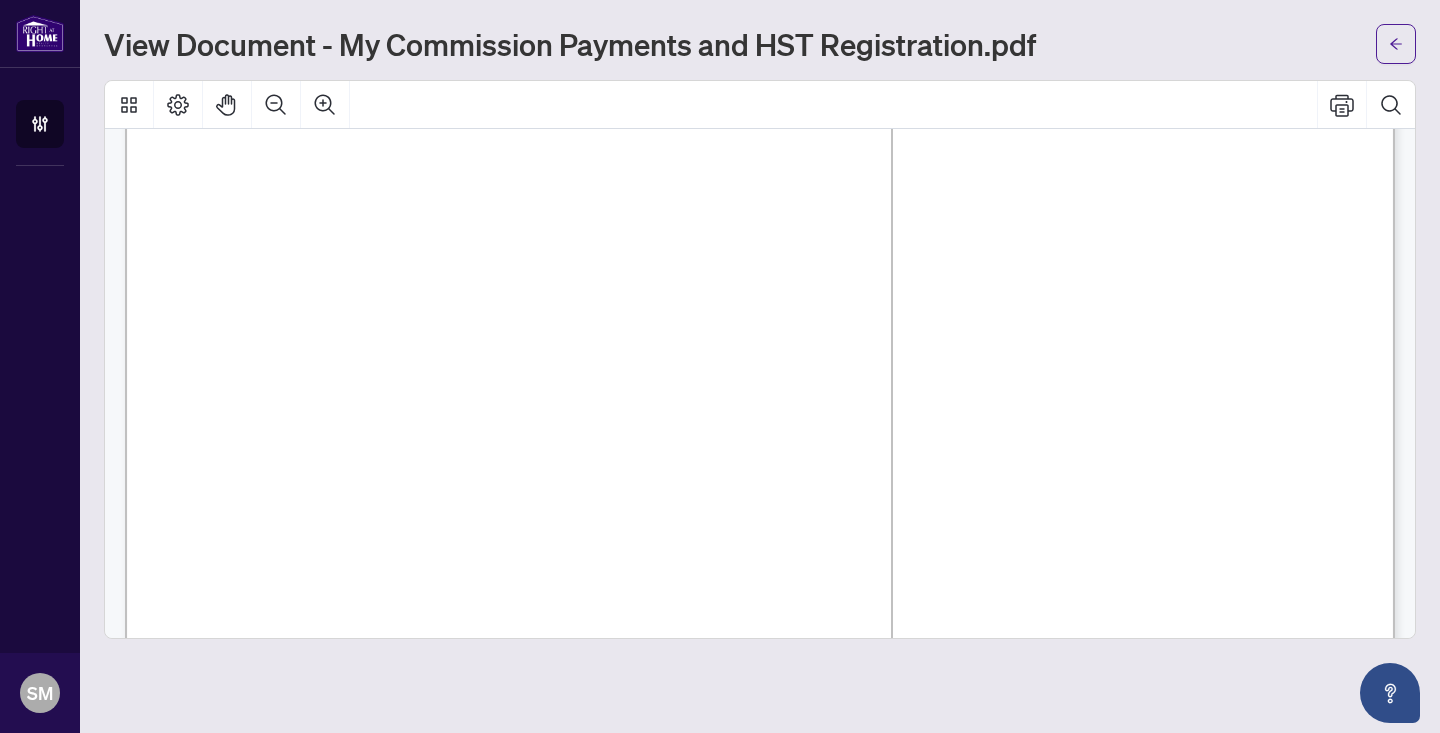scroll, scrollTop: 210, scrollLeft: 0, axis: vertical 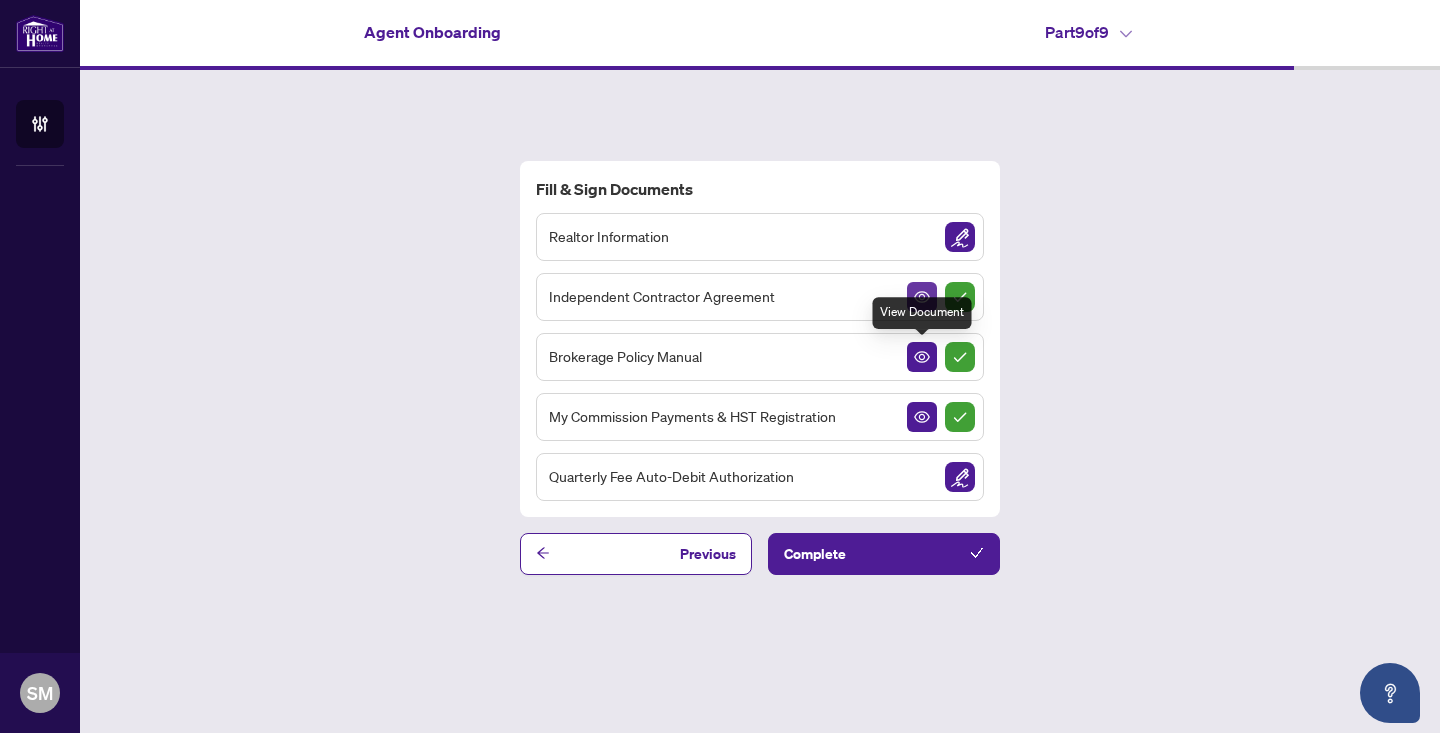 click 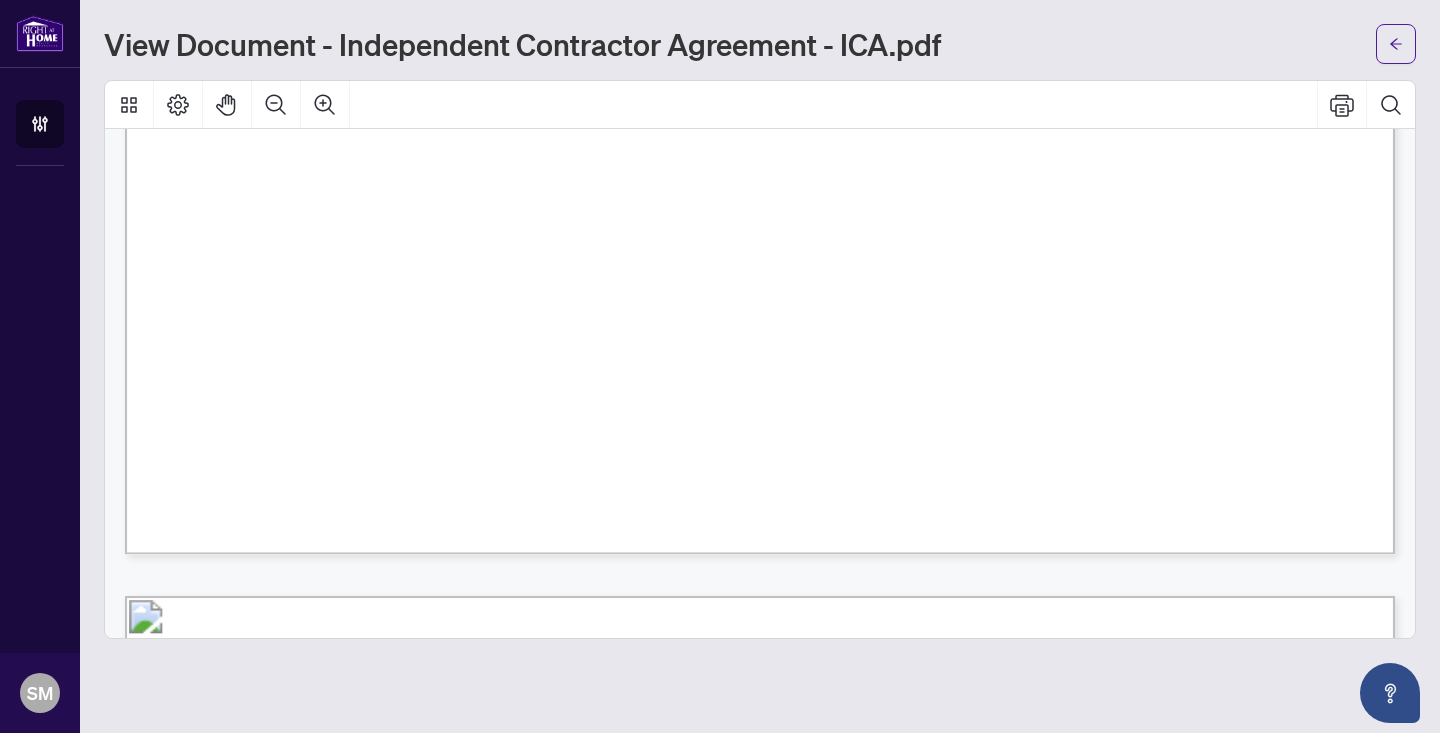 scroll, scrollTop: 17325, scrollLeft: 0, axis: vertical 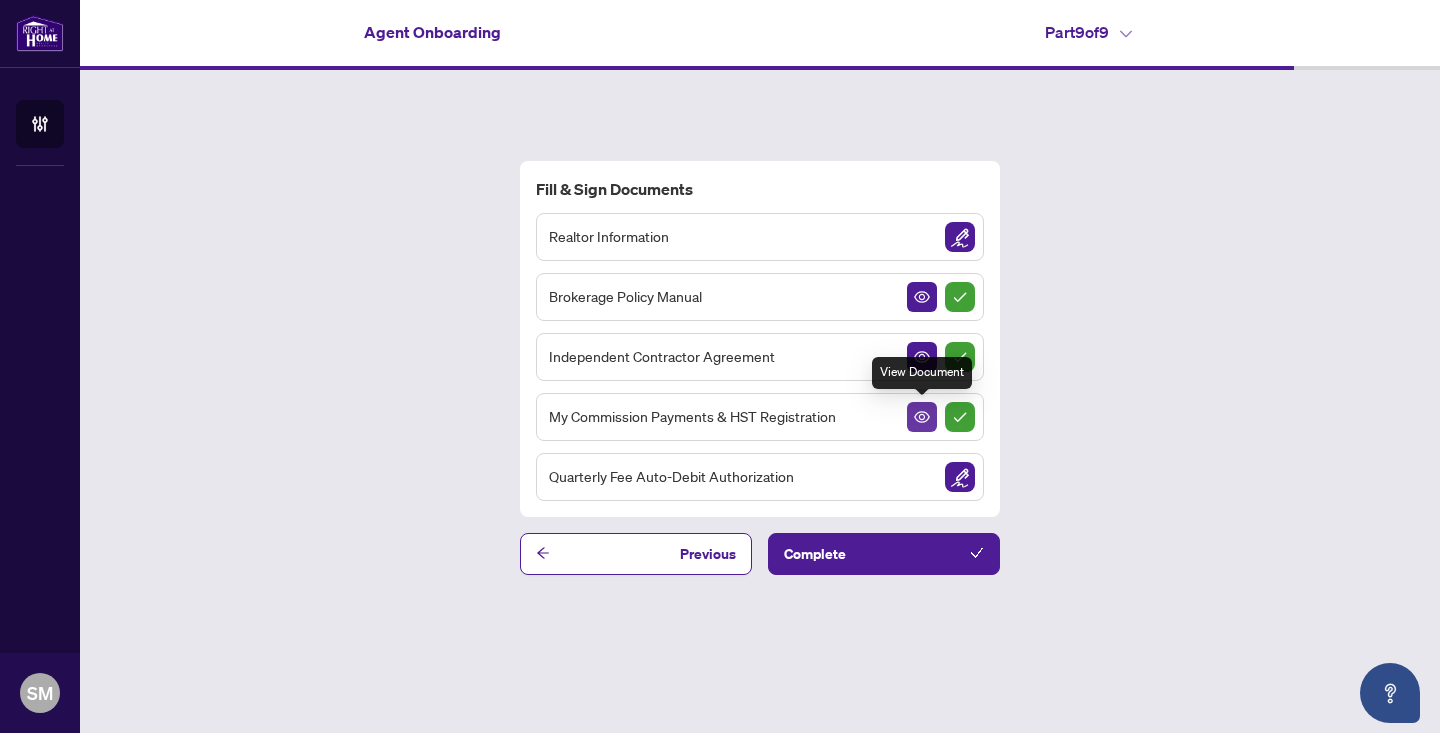 click 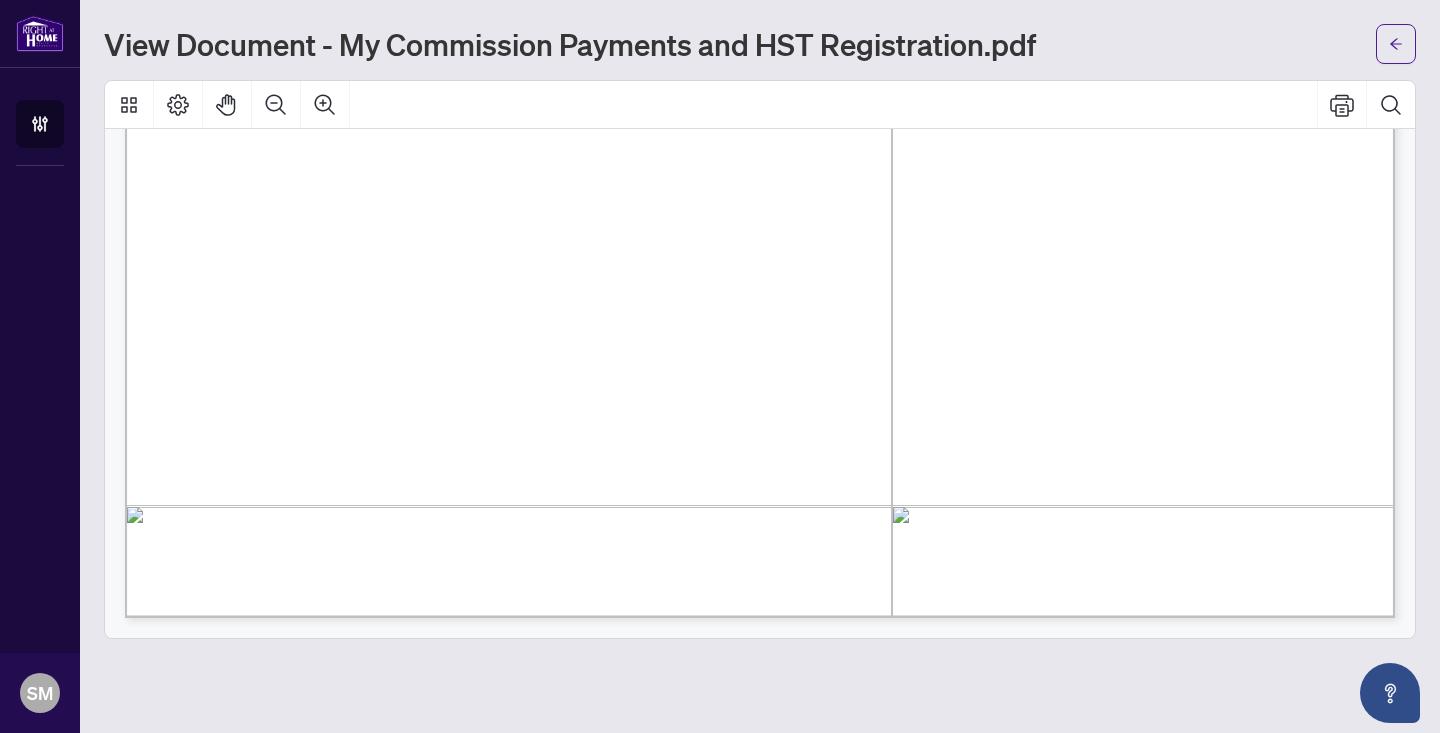 scroll, scrollTop: 1175, scrollLeft: 0, axis: vertical 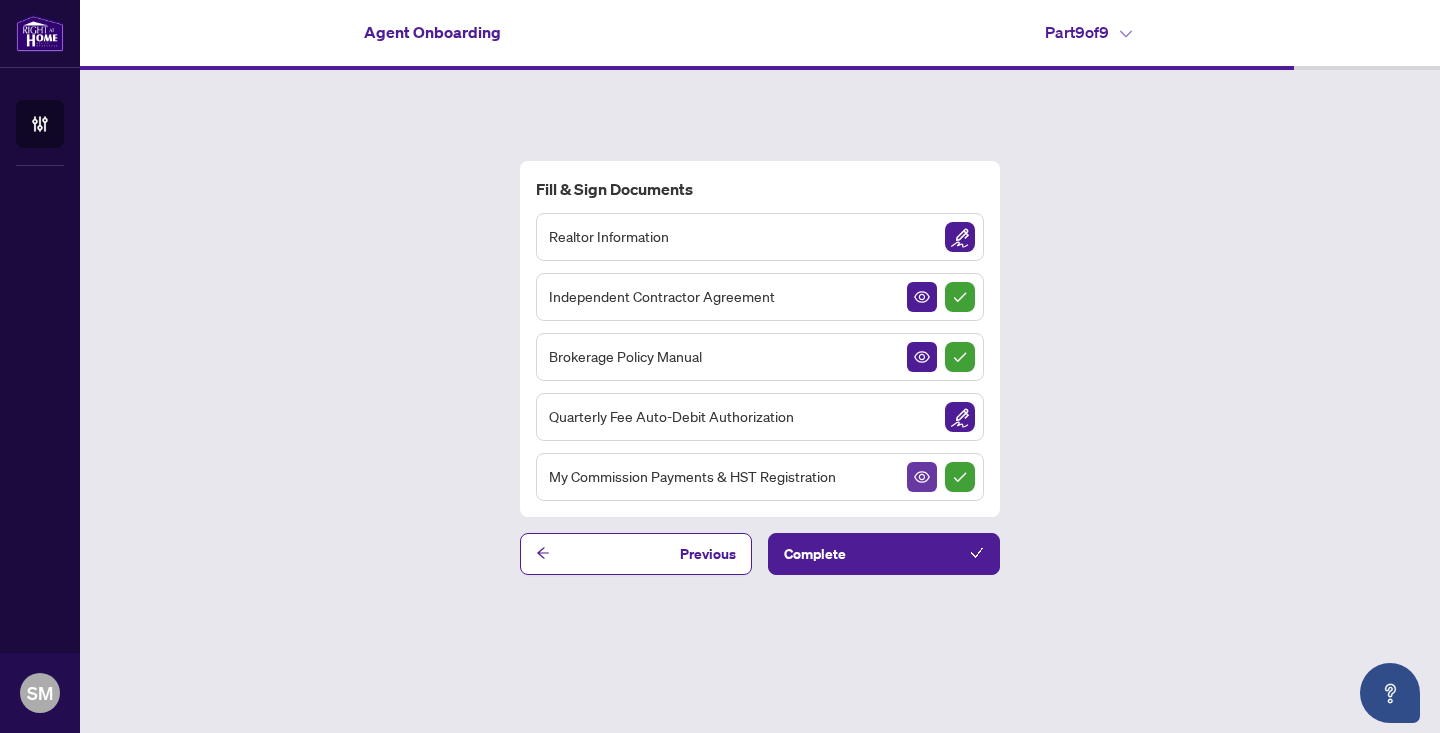click 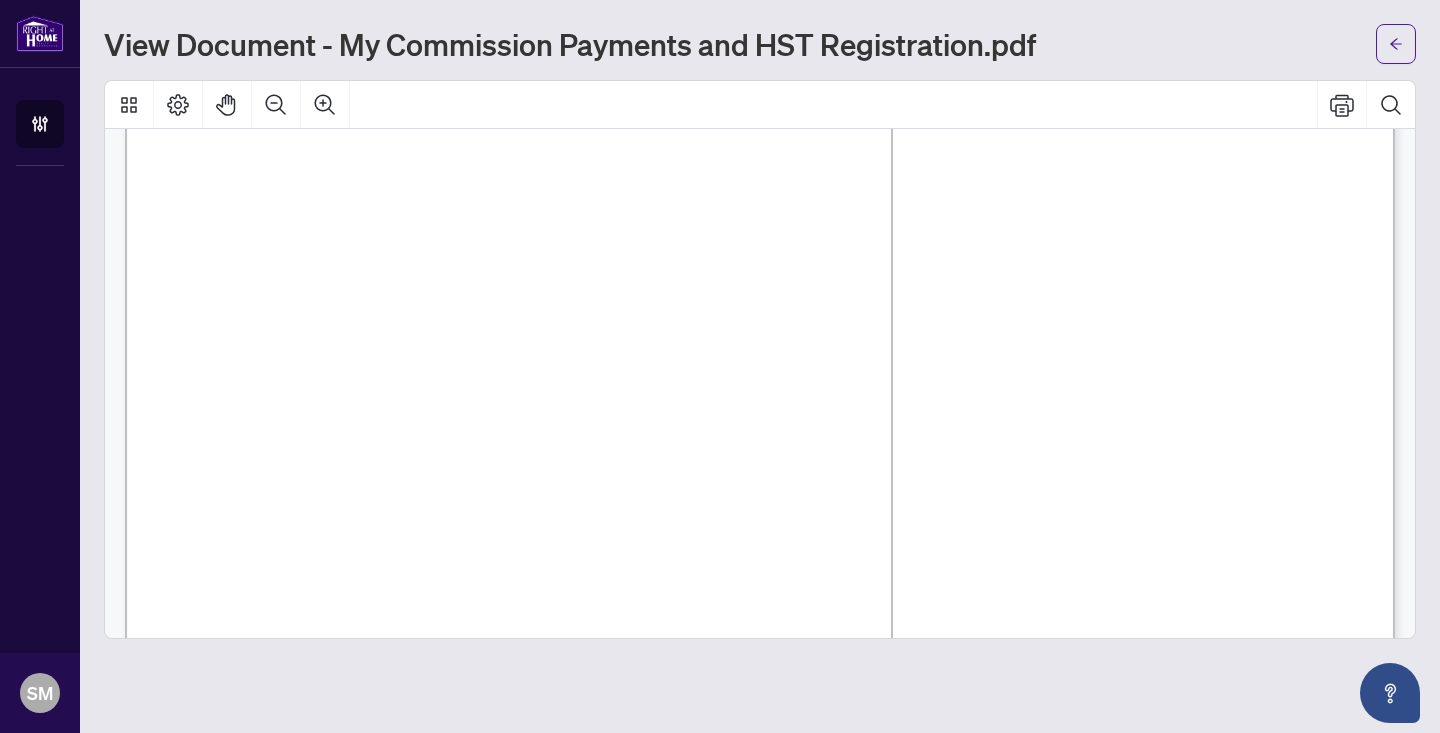 scroll, scrollTop: 270, scrollLeft: 0, axis: vertical 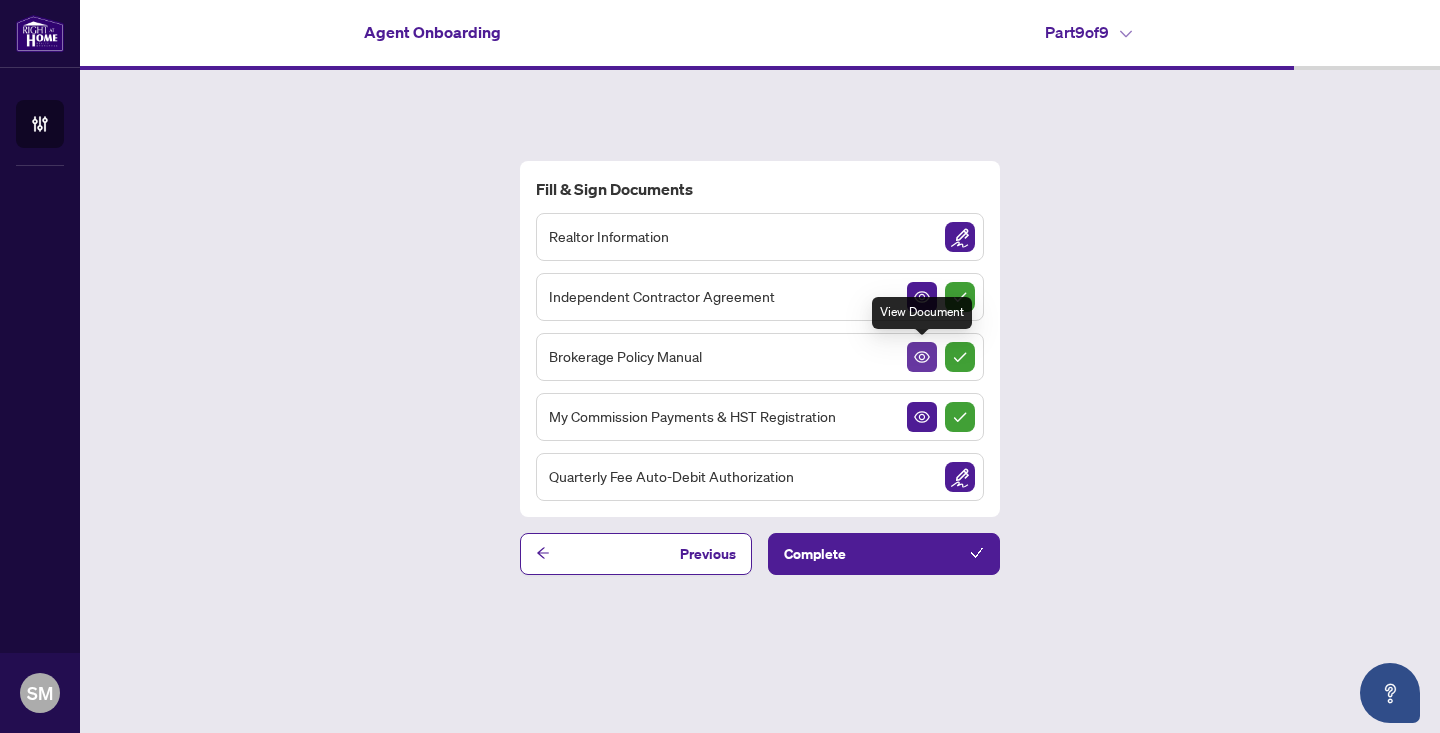 click 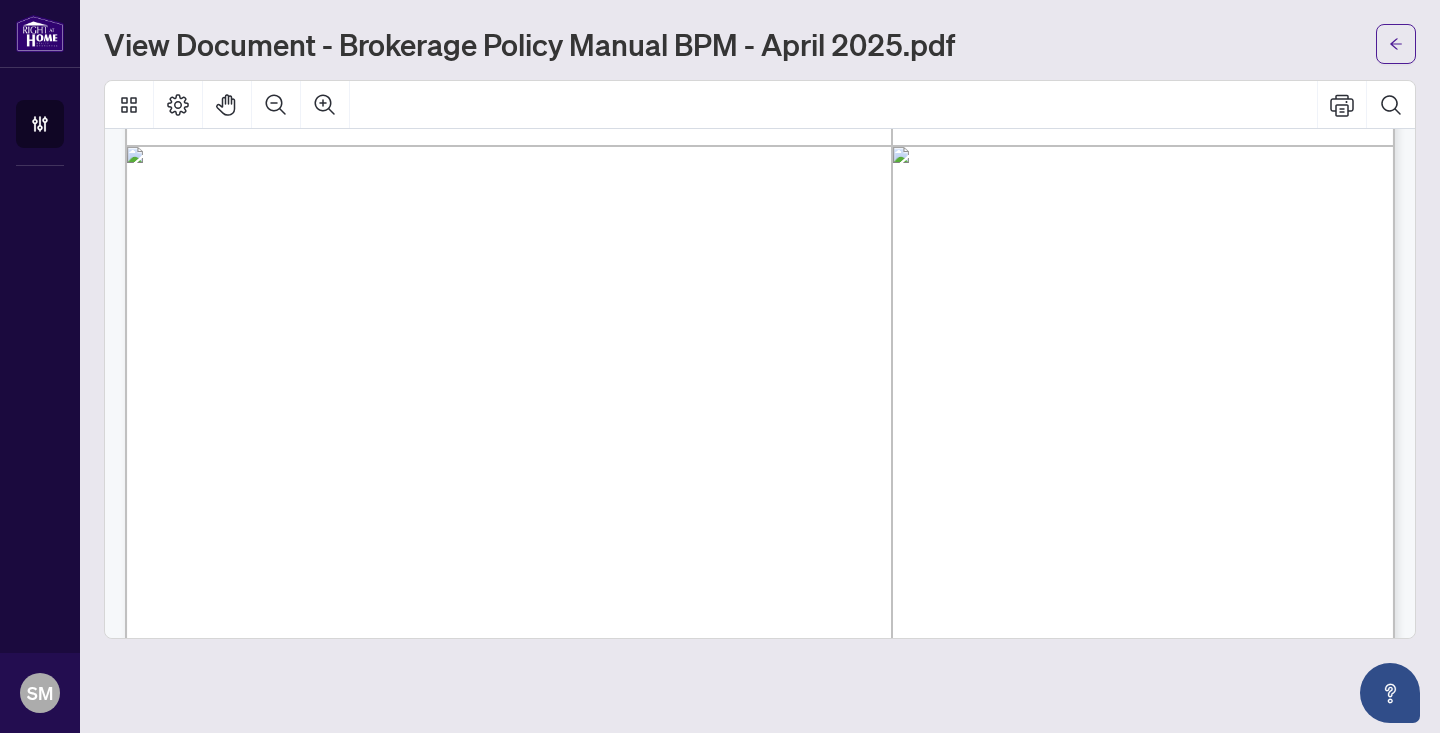 scroll, scrollTop: 772, scrollLeft: 0, axis: vertical 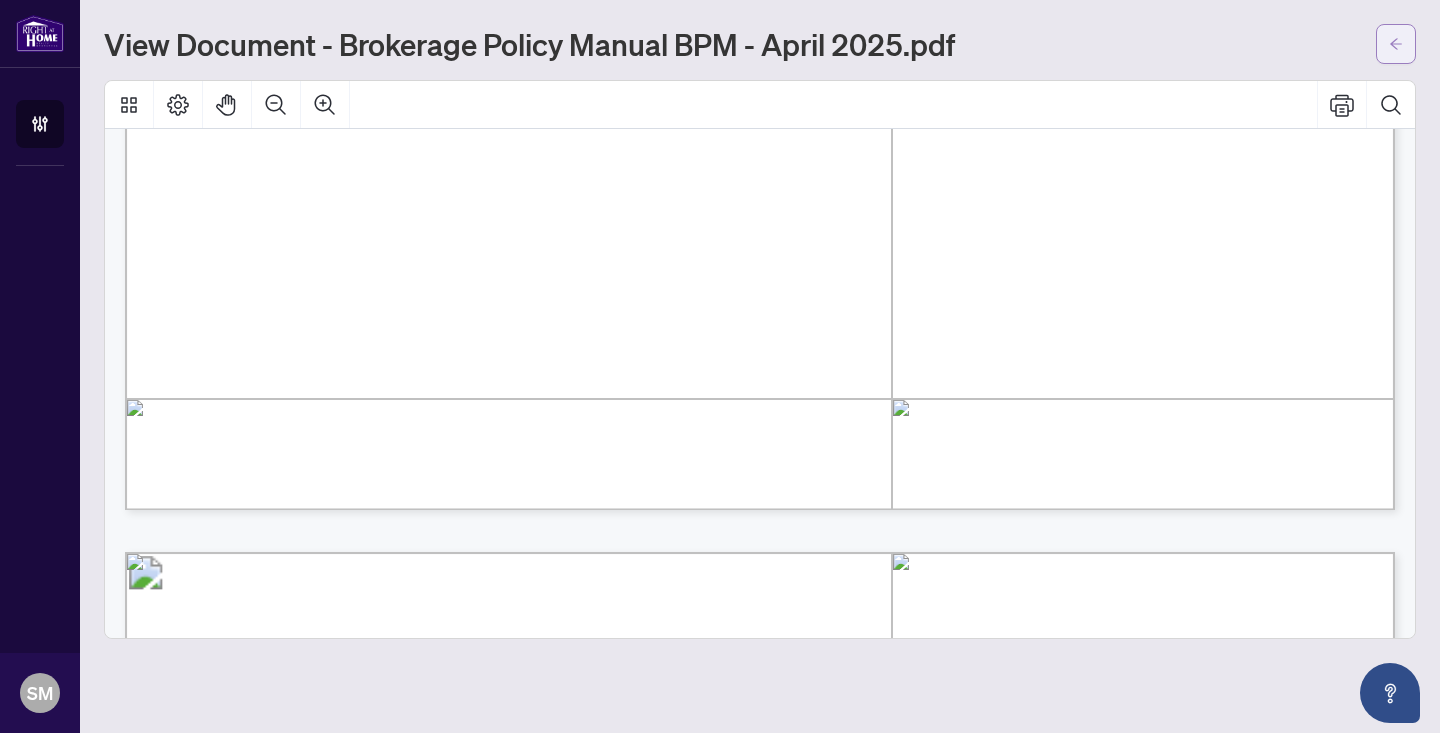 click at bounding box center [1396, 44] 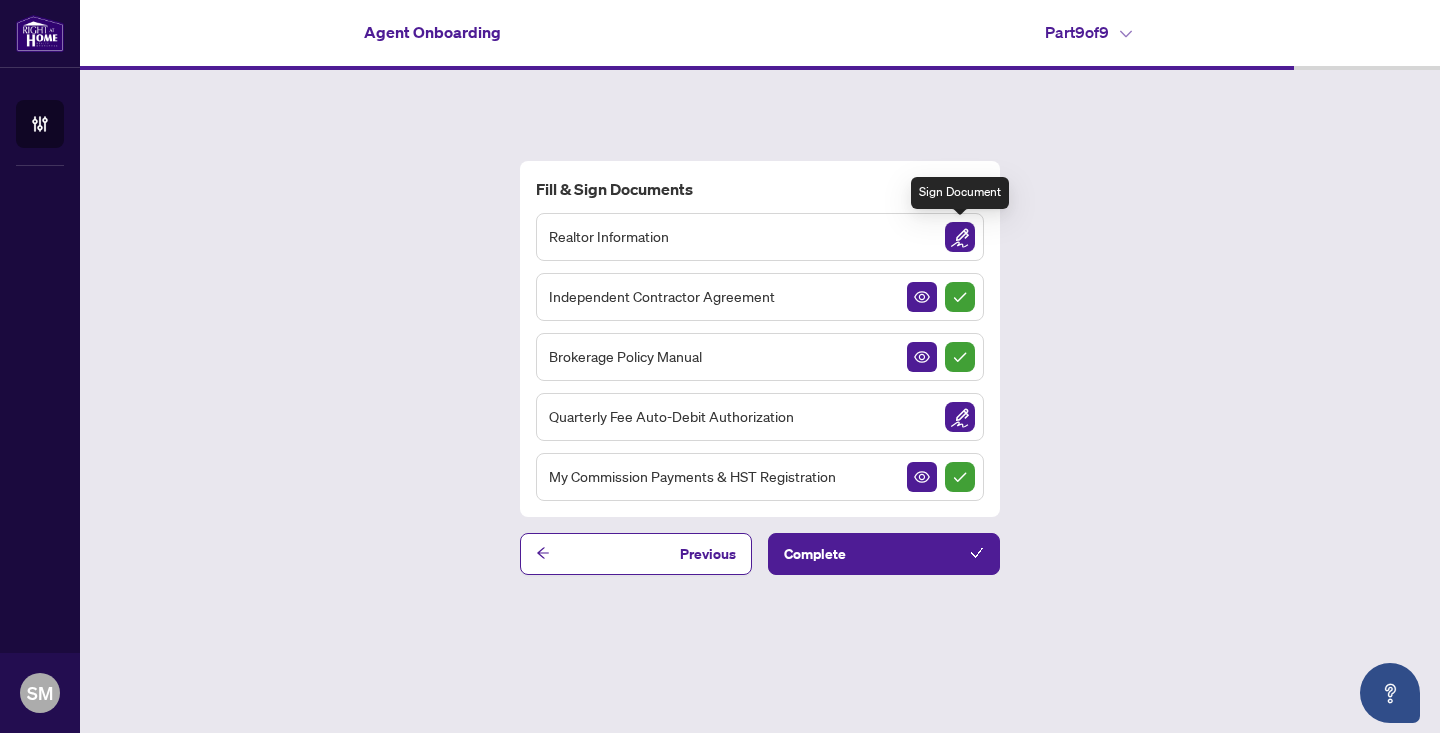 click at bounding box center (960, 237) 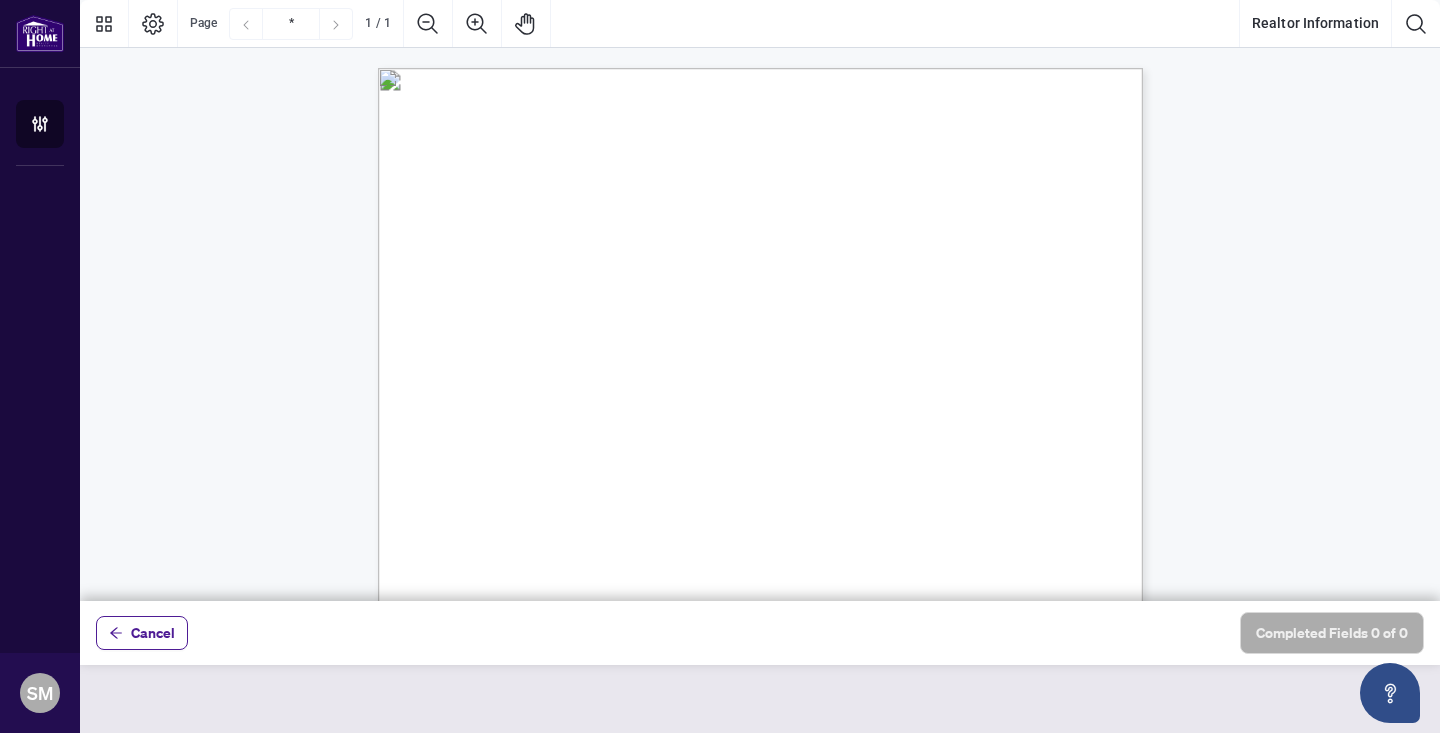 scroll, scrollTop: 40, scrollLeft: 0, axis: vertical 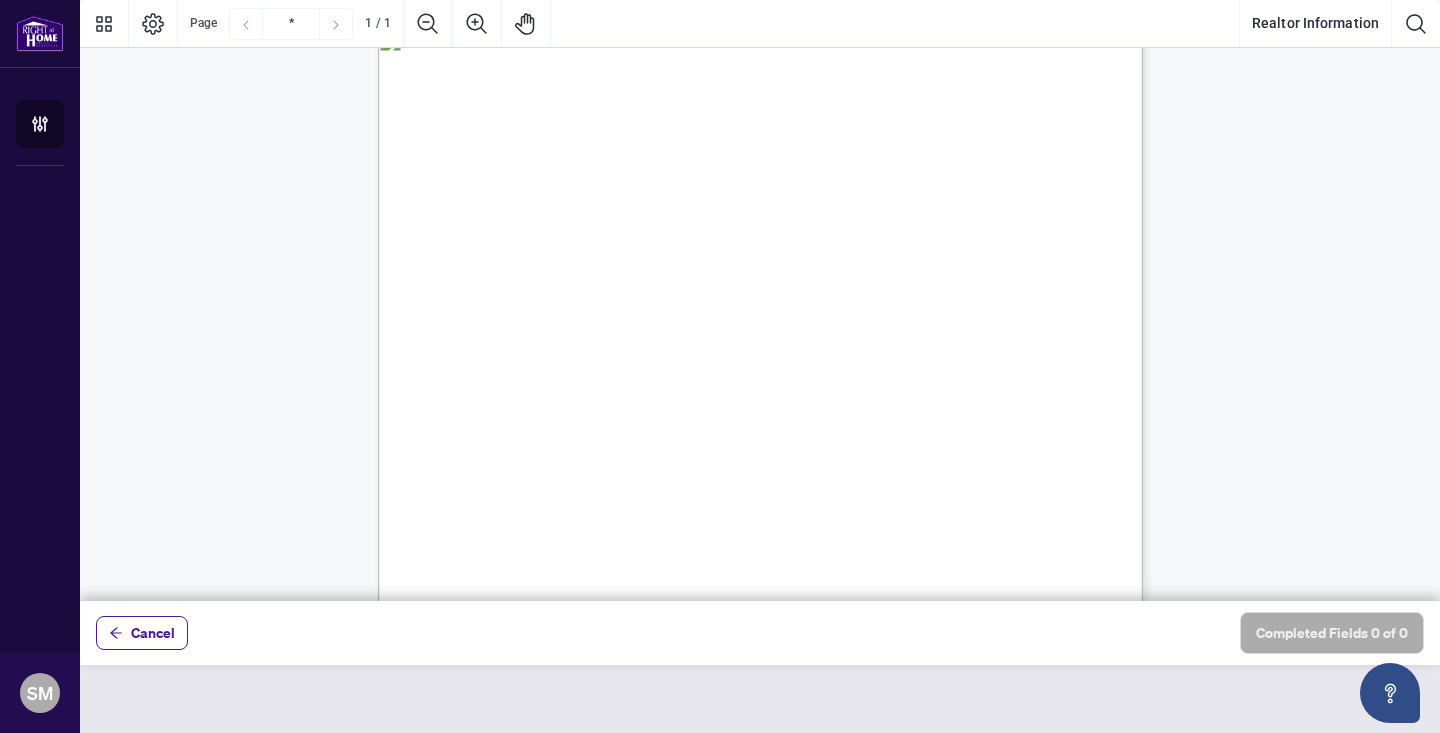 click on "Languages Spoken:____________________________ Notification for Appointments/Messages:" at bounding box center (653, 459) 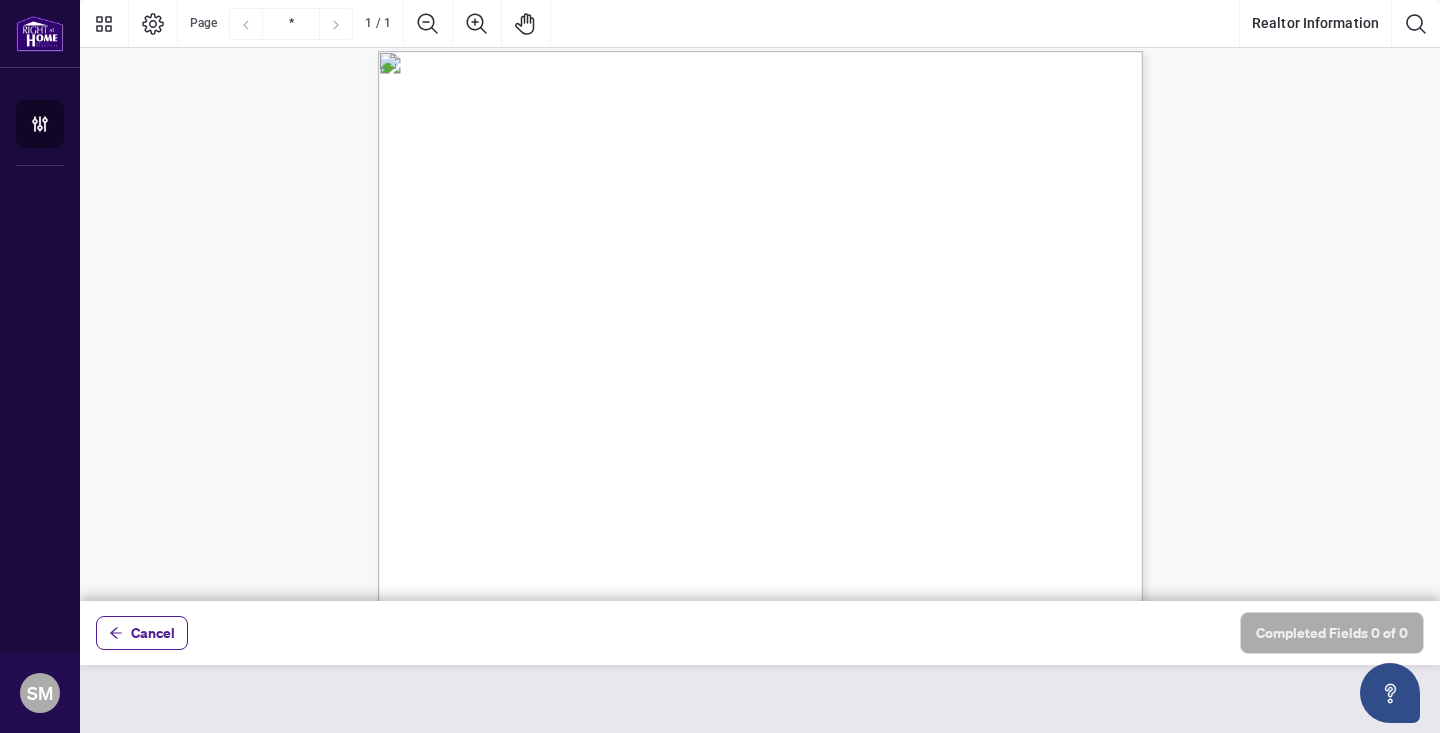 scroll, scrollTop: 153, scrollLeft: 0, axis: vertical 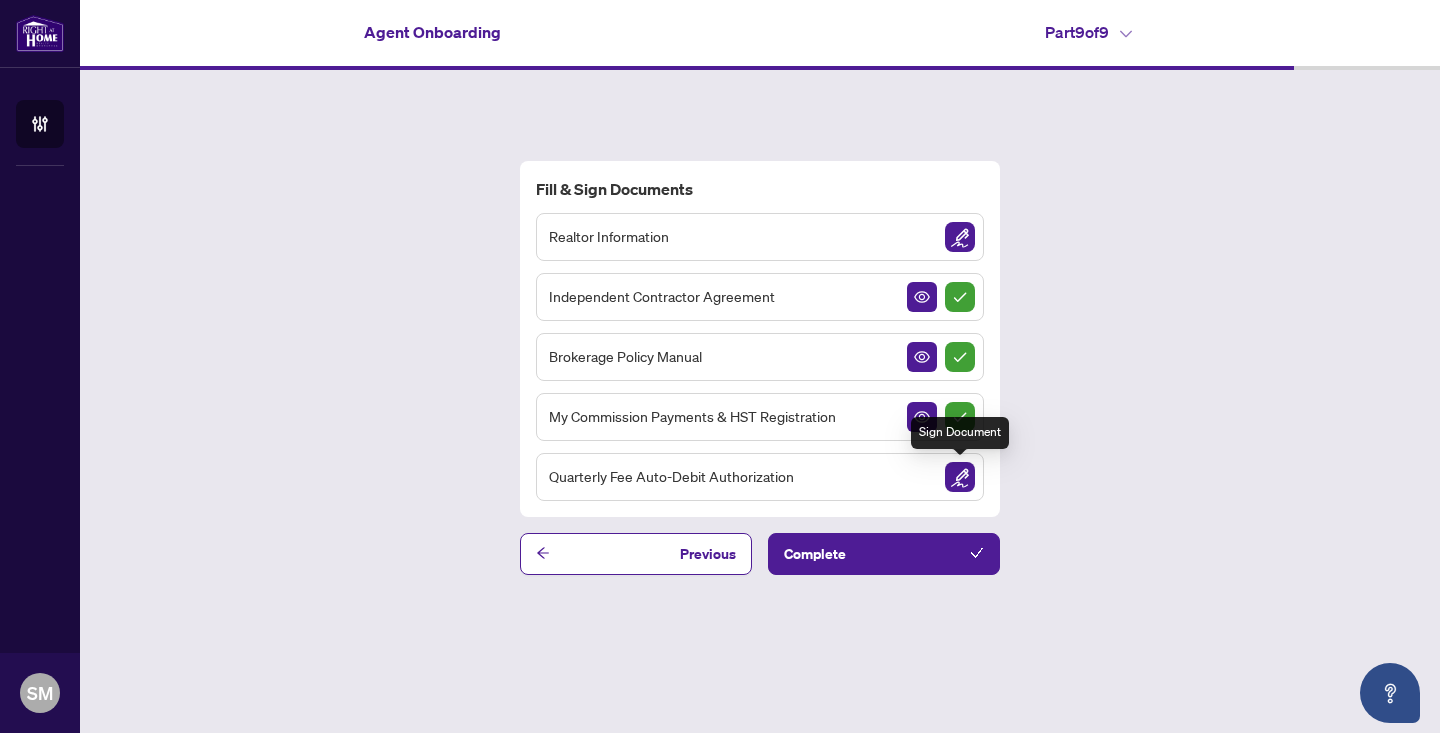 click at bounding box center [960, 477] 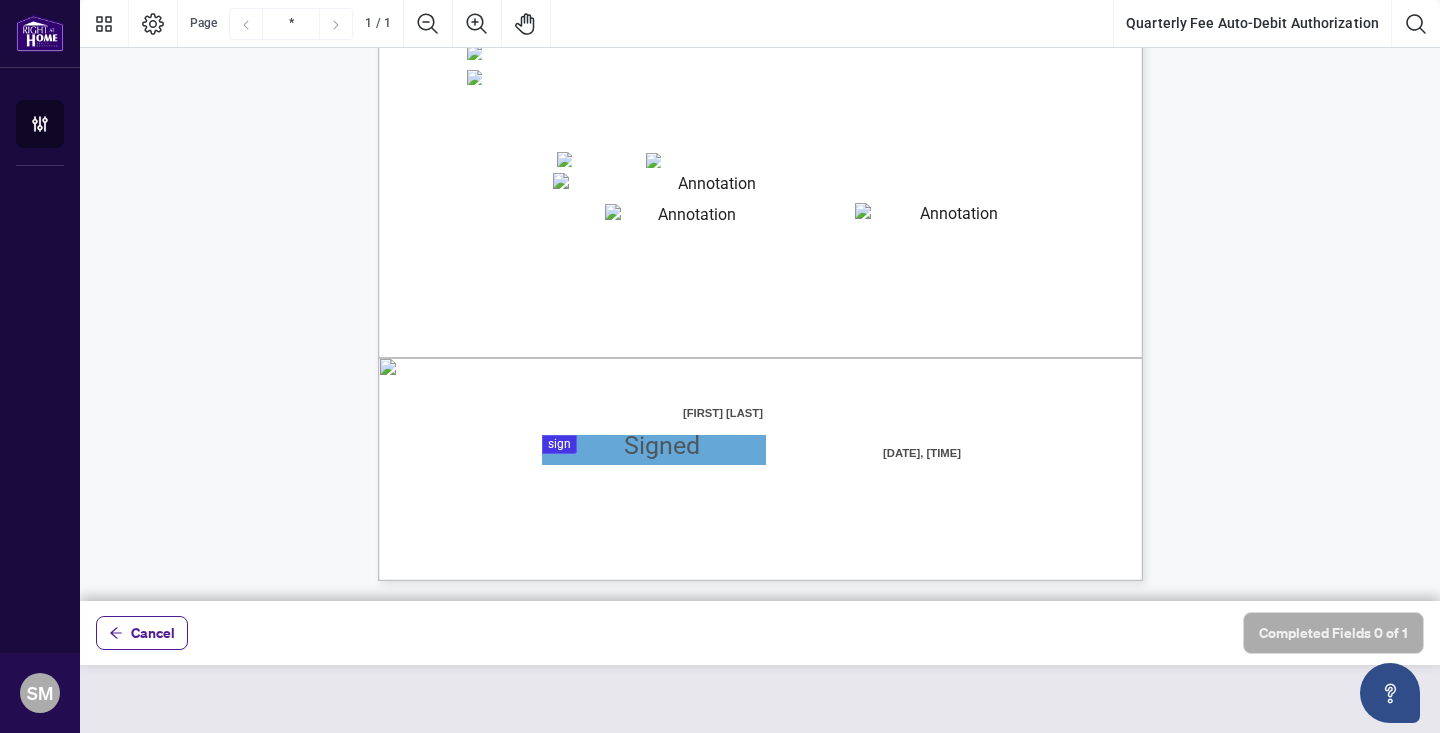 scroll, scrollTop: 477, scrollLeft: 0, axis: vertical 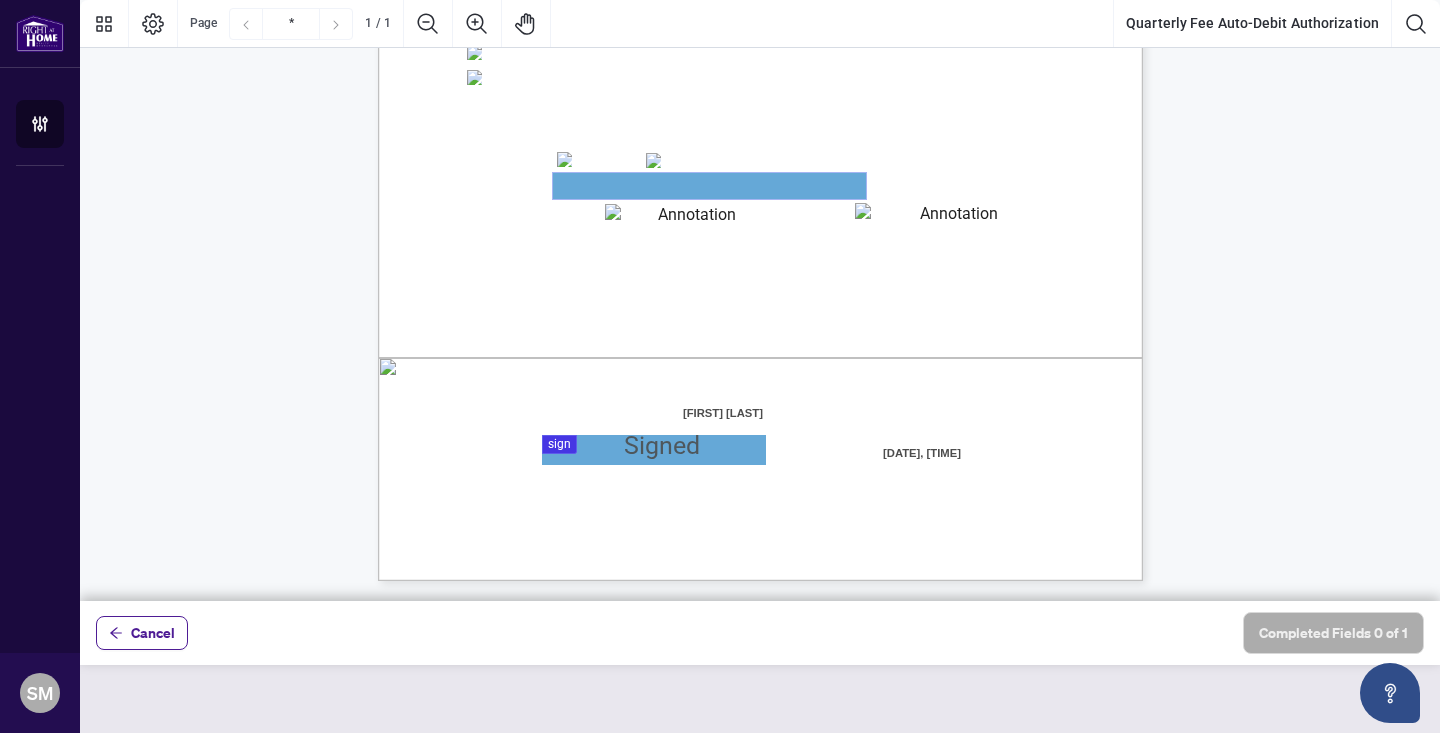 click at bounding box center (709, 186) 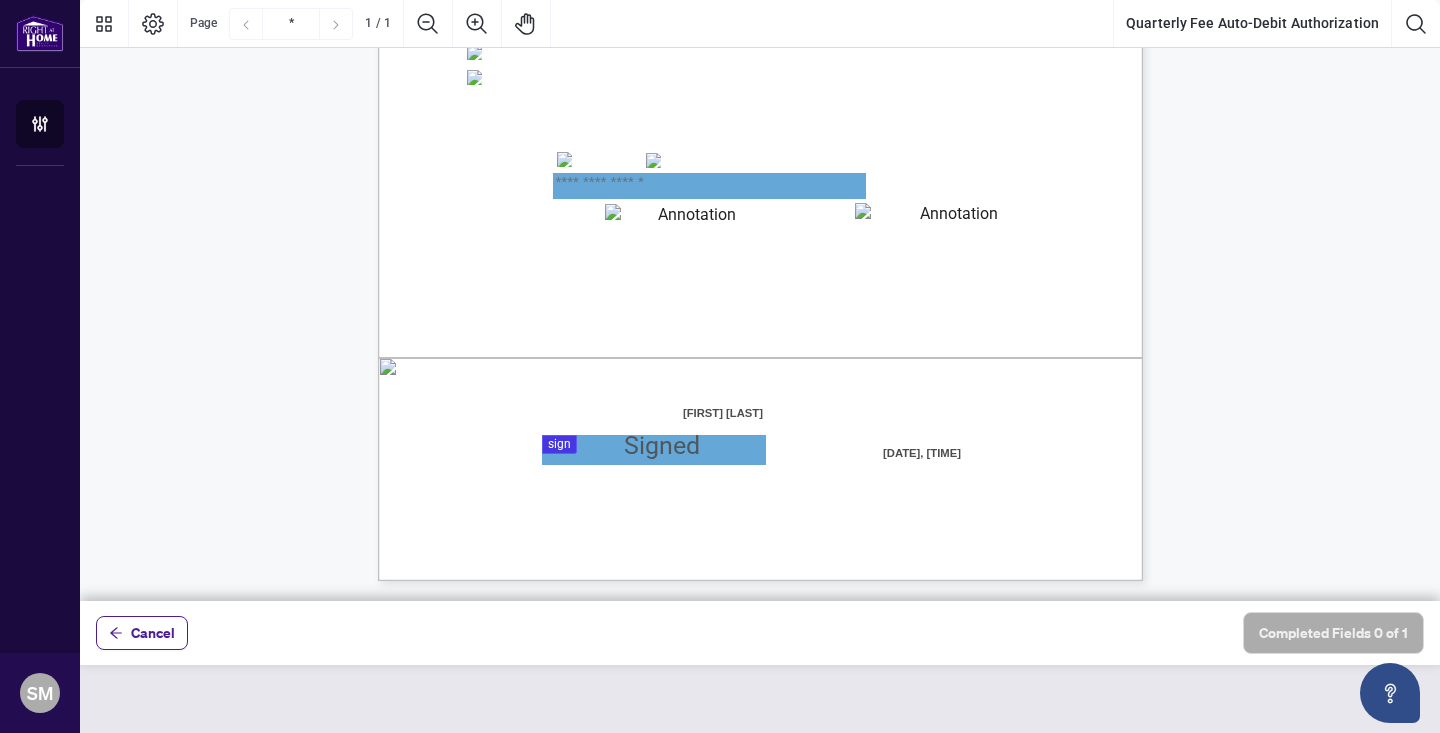 type on "**********" 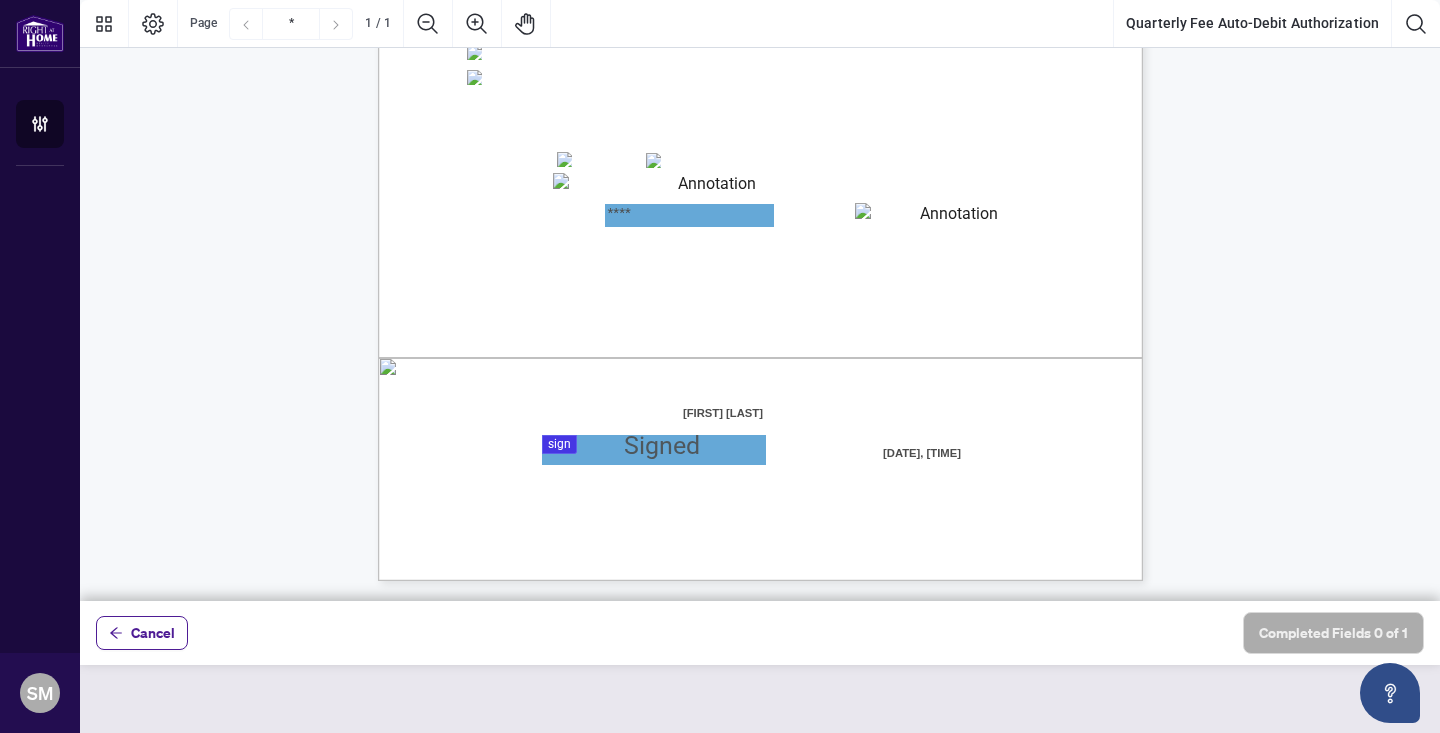 type on "****" 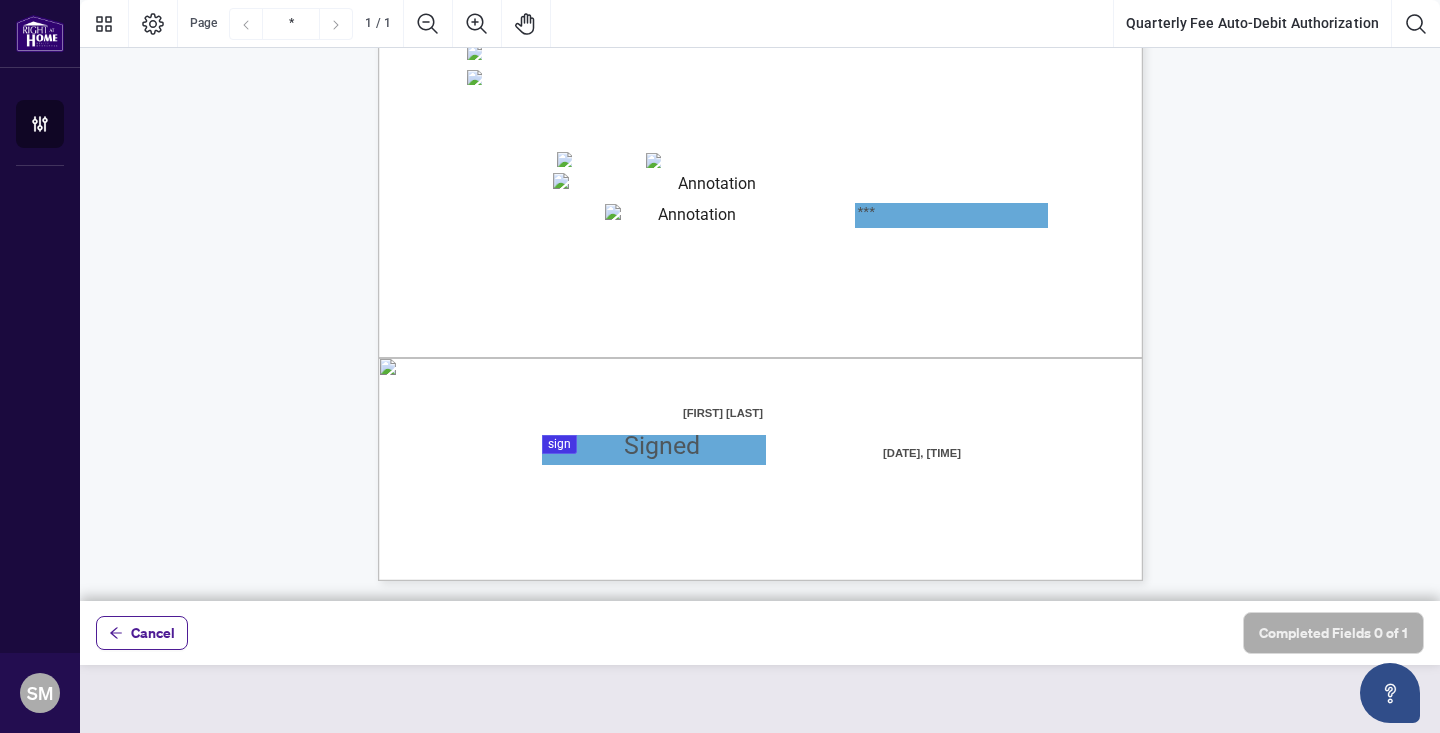type on "***" 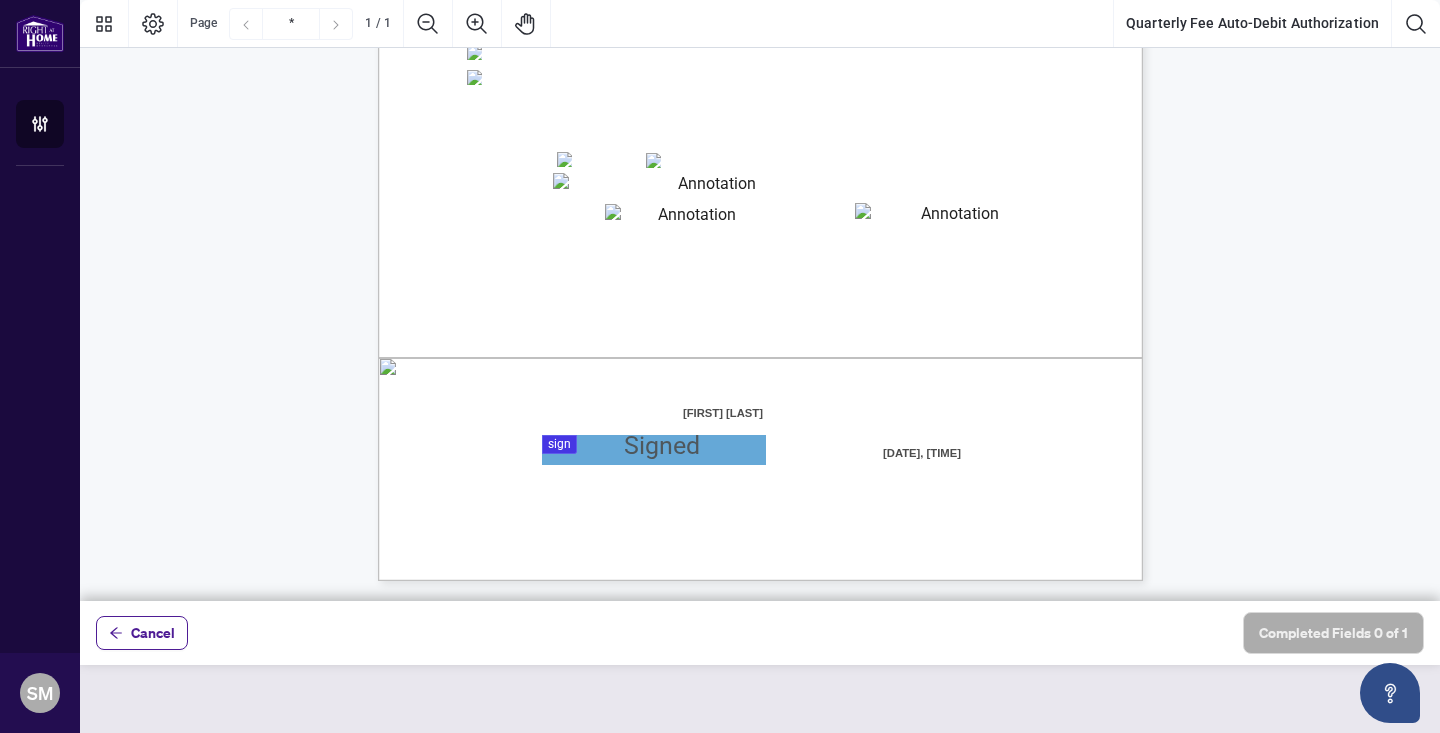 click at bounding box center [1343, 913] 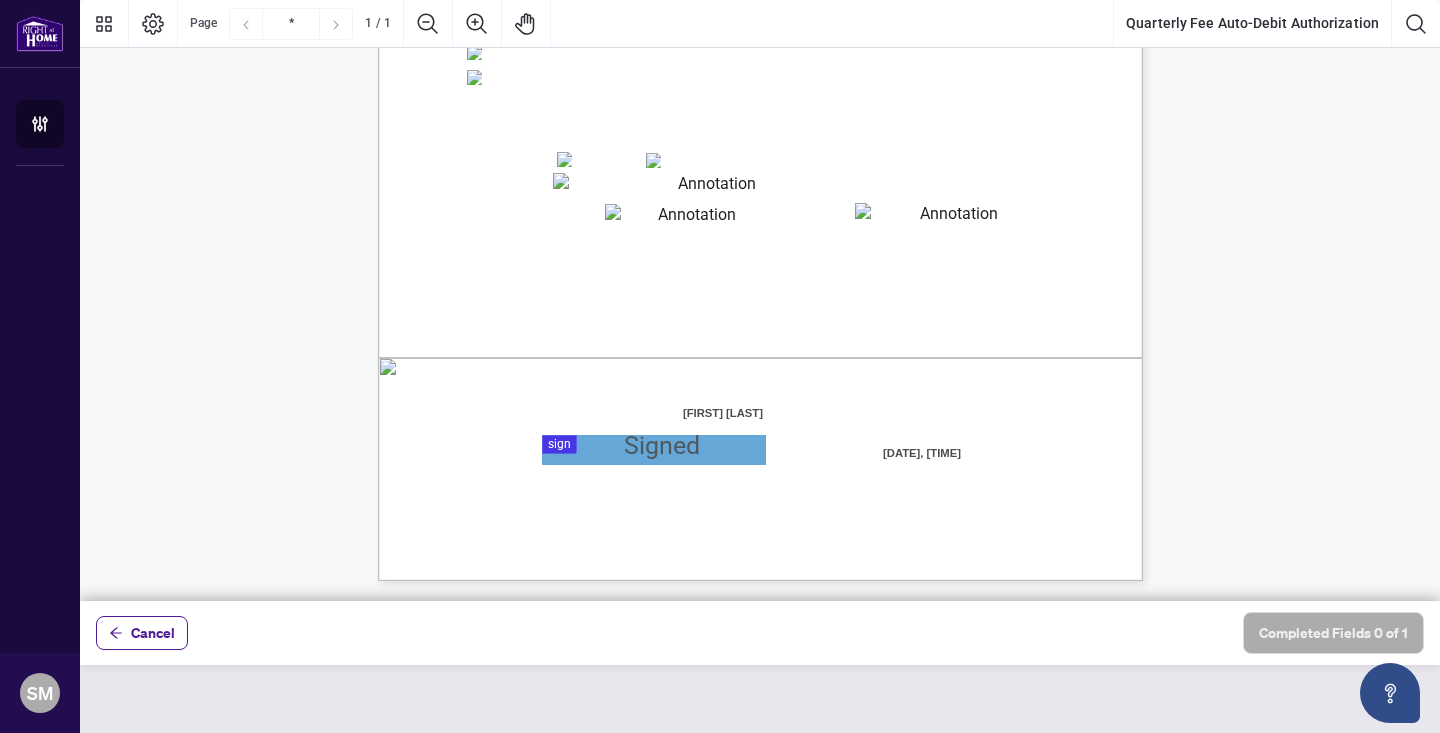click at bounding box center [760, 300] 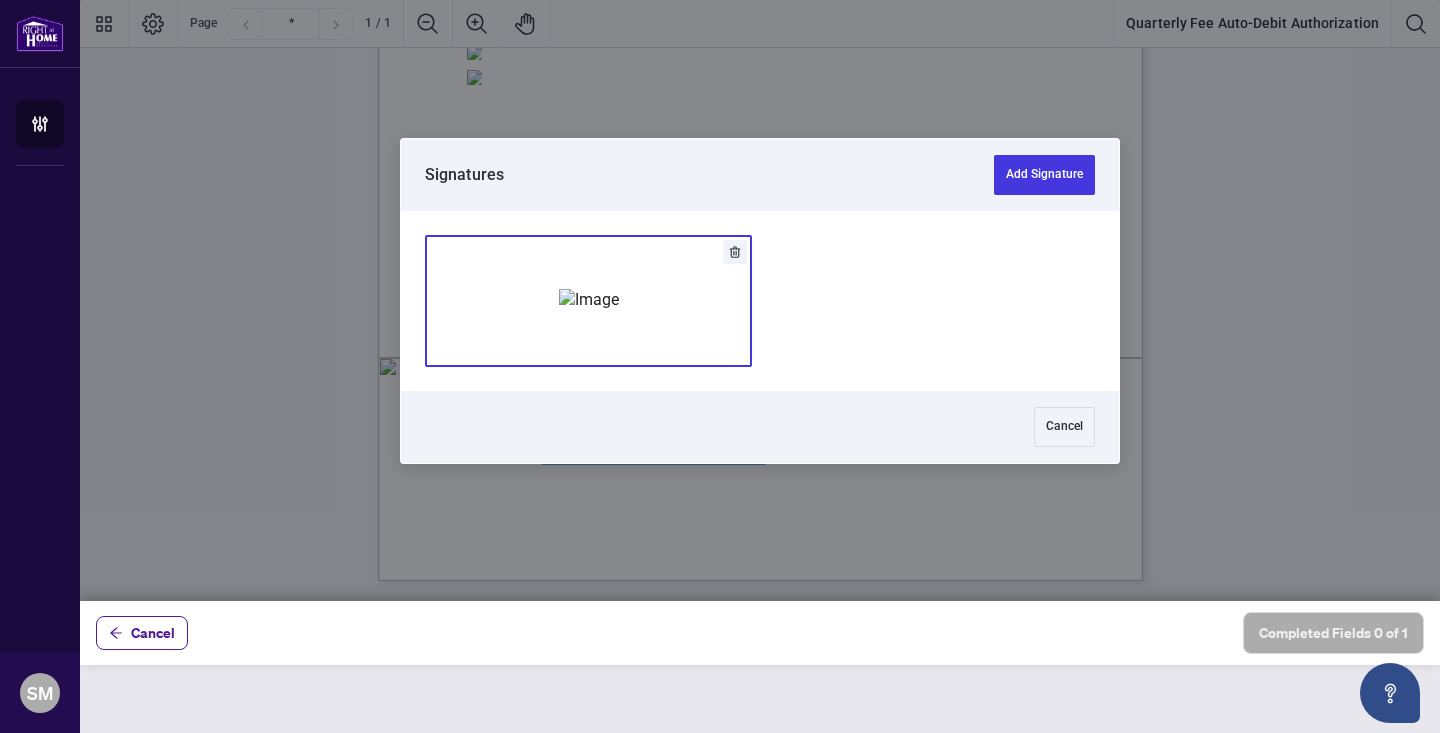 click at bounding box center [589, 301] 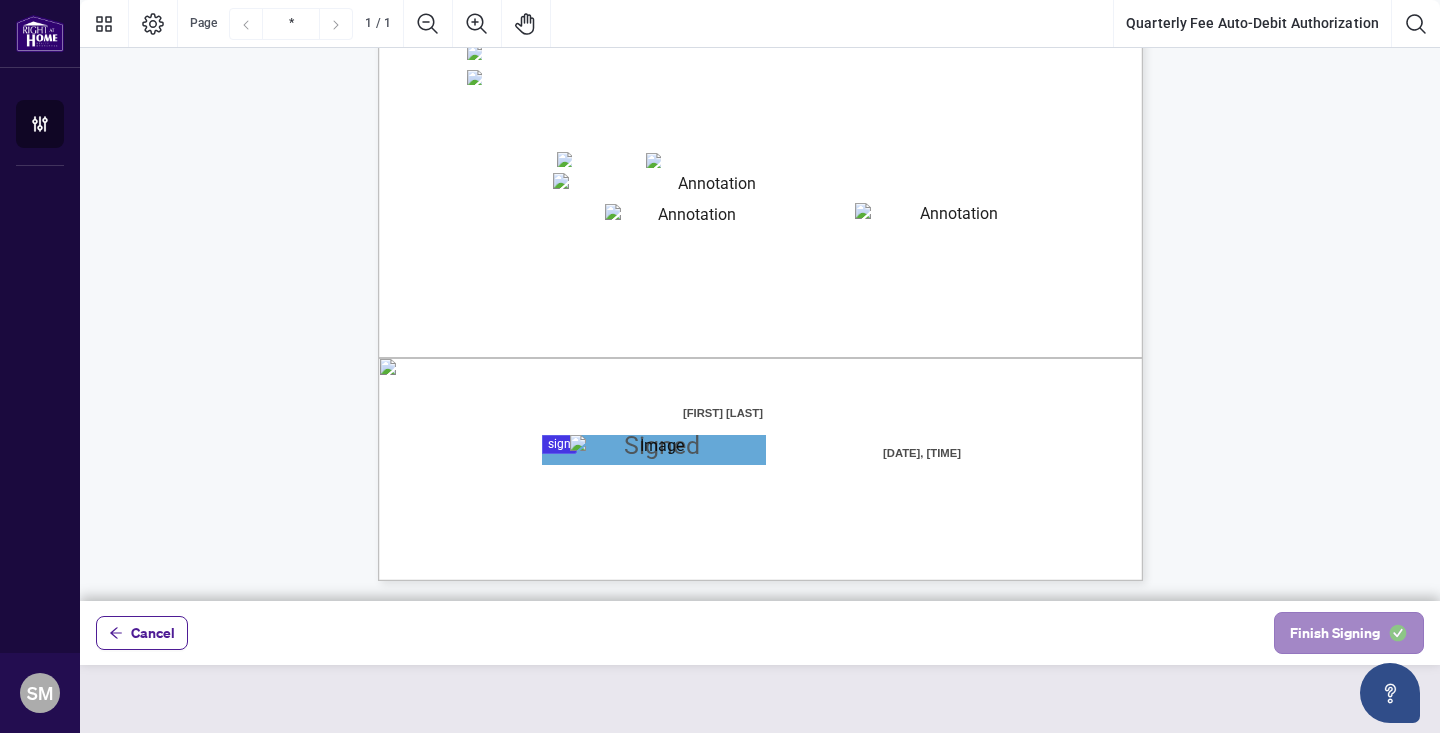 click on "Finish Signing" at bounding box center [1335, 633] 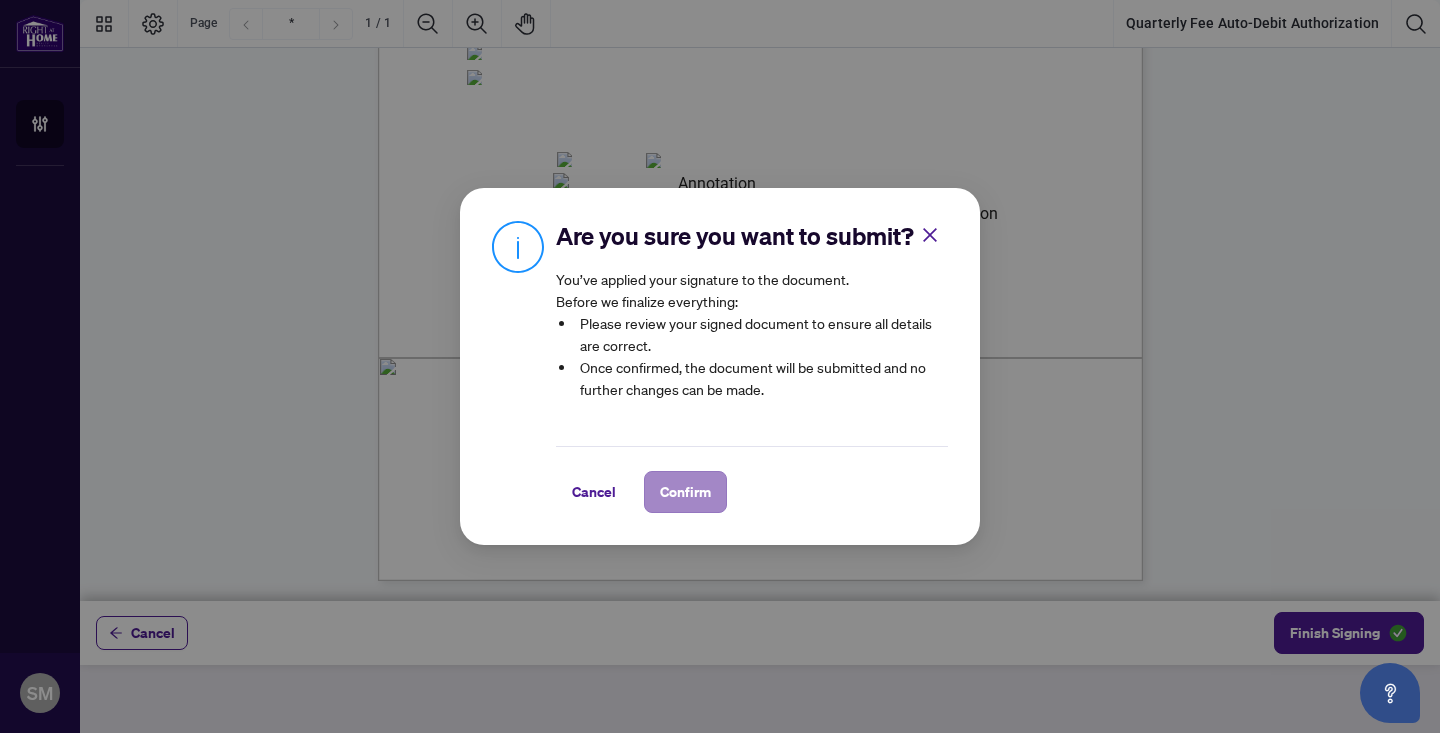 click on "Confirm" at bounding box center [685, 492] 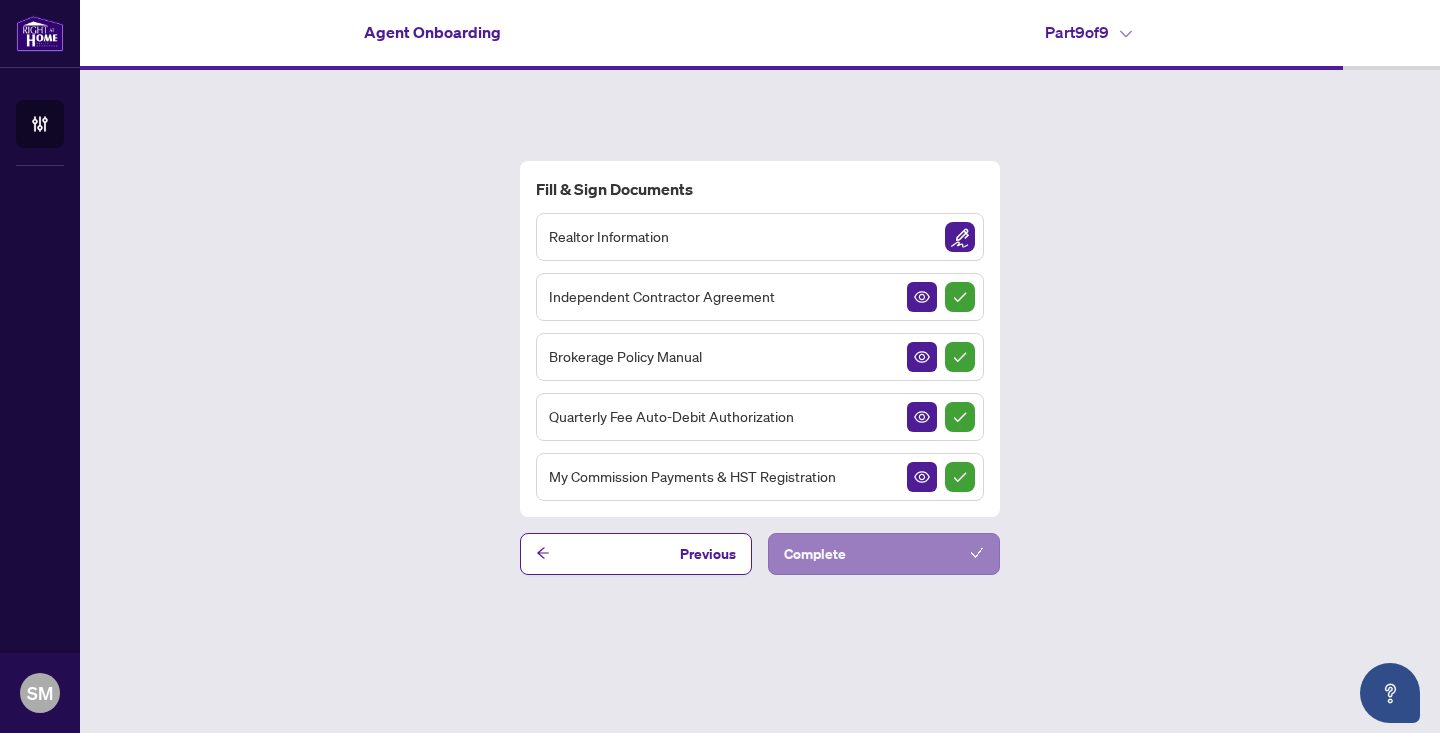 click on "Complete" at bounding box center [884, 554] 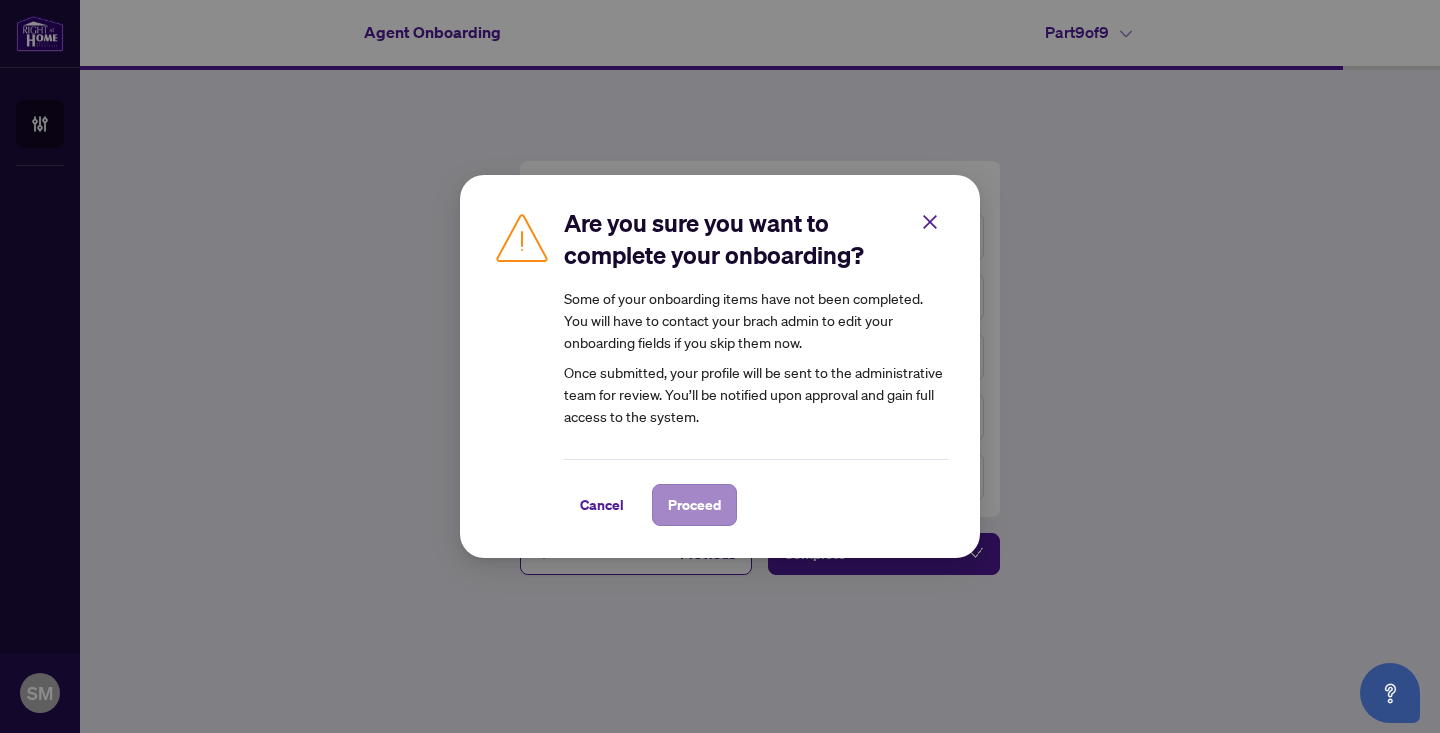 click on "Proceed" at bounding box center (694, 505) 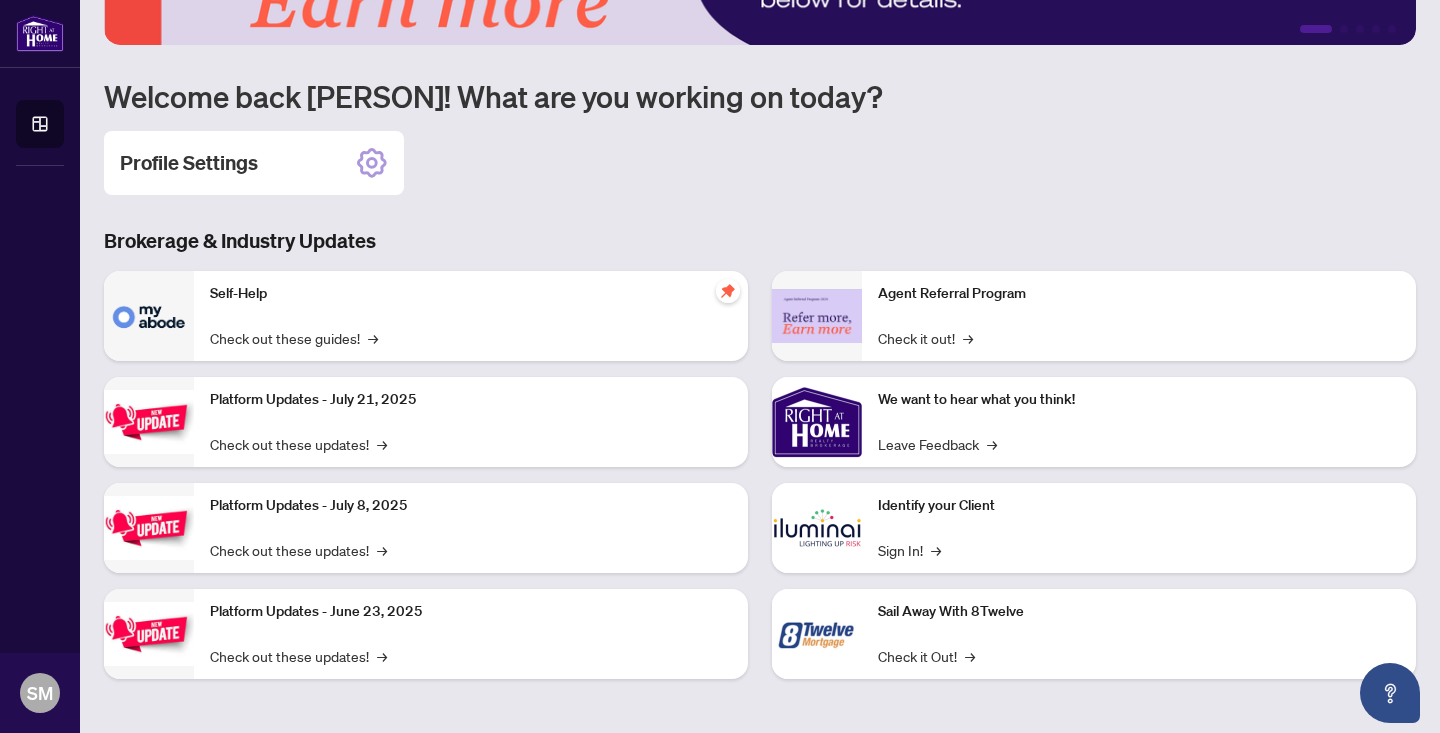 scroll, scrollTop: 186, scrollLeft: 0, axis: vertical 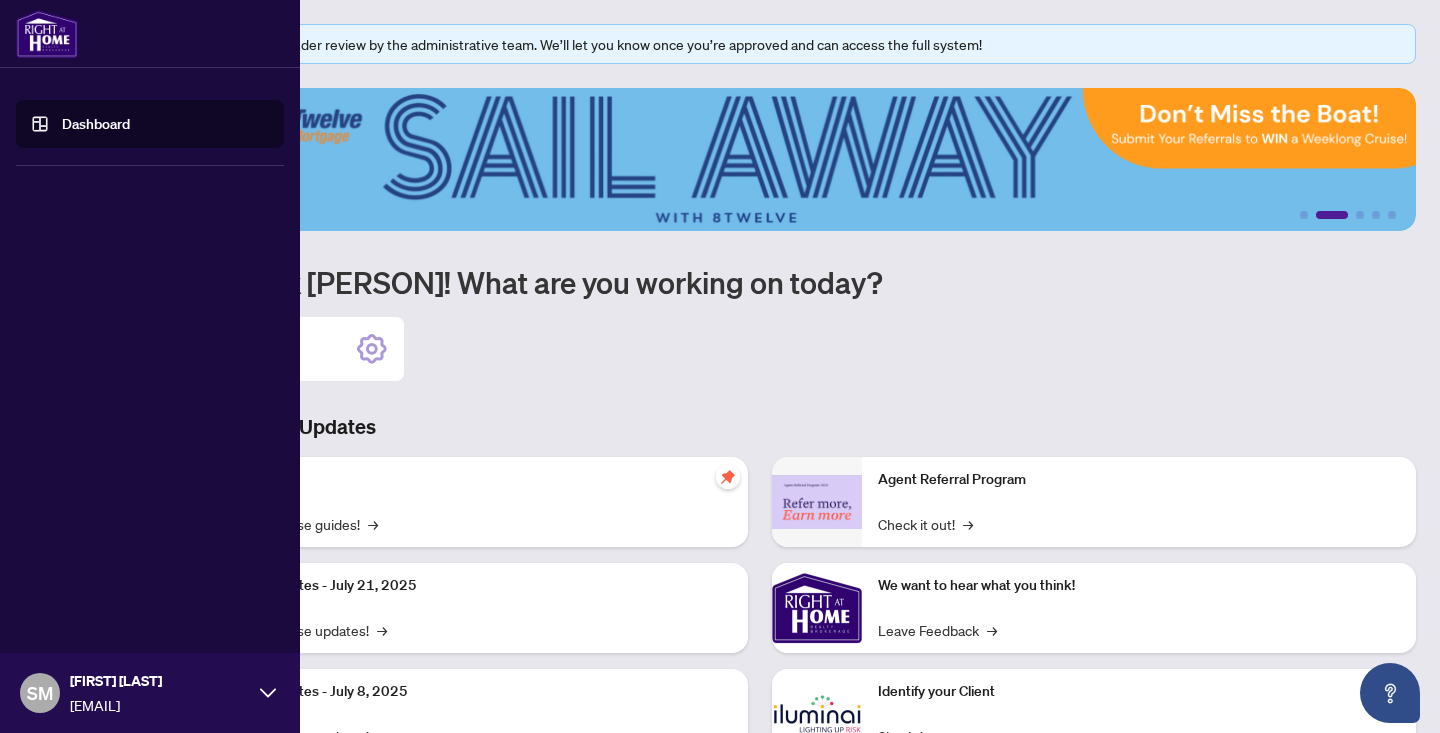click on "[EMAIL]" at bounding box center [160, 705] 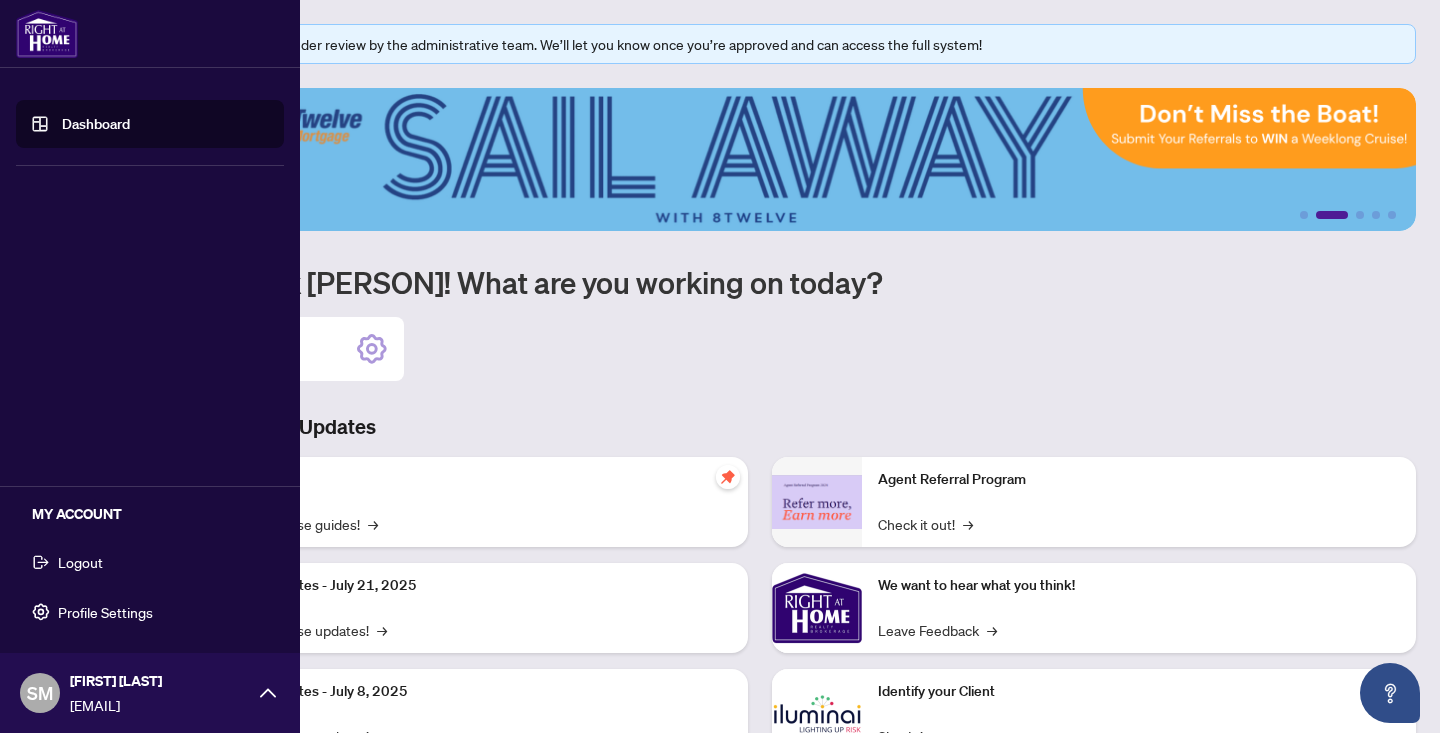 click on "Logout" at bounding box center [80, 562] 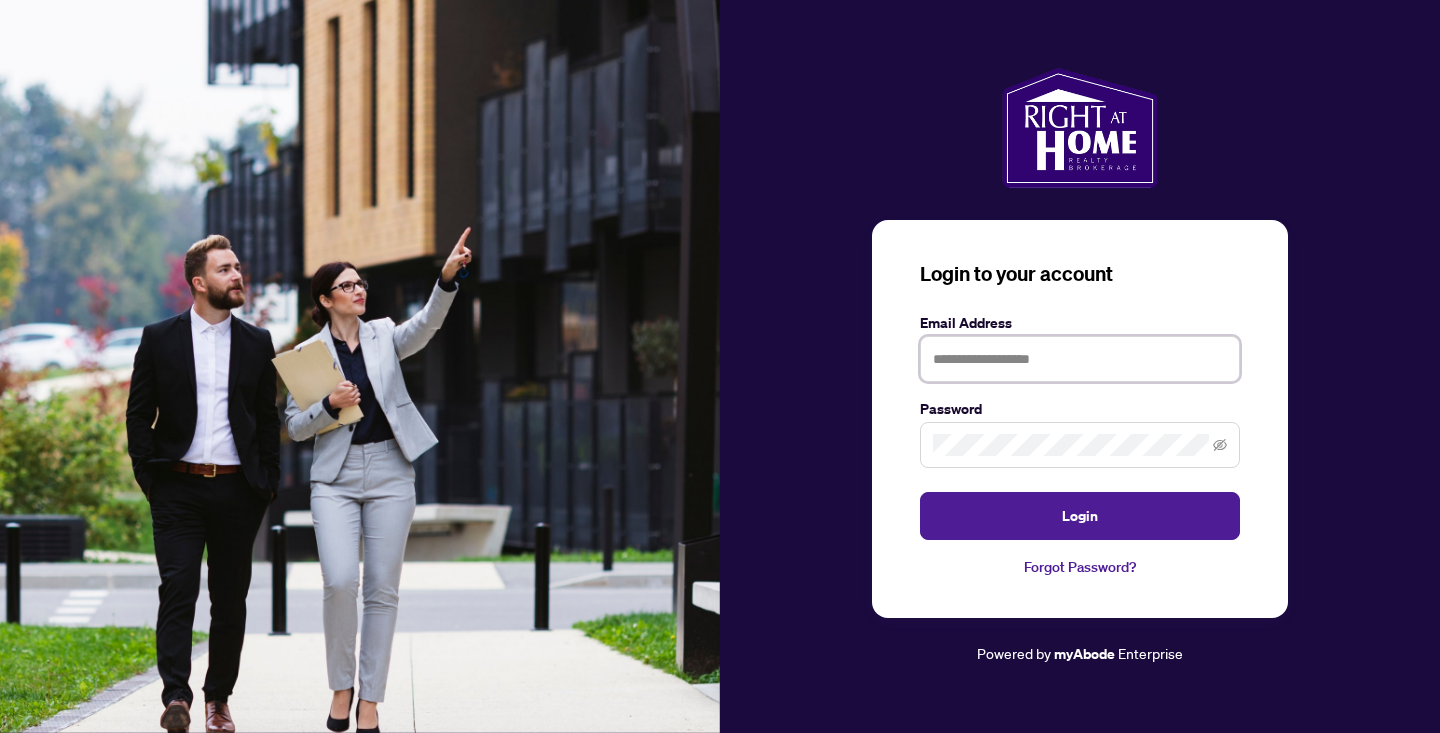 type on "**********" 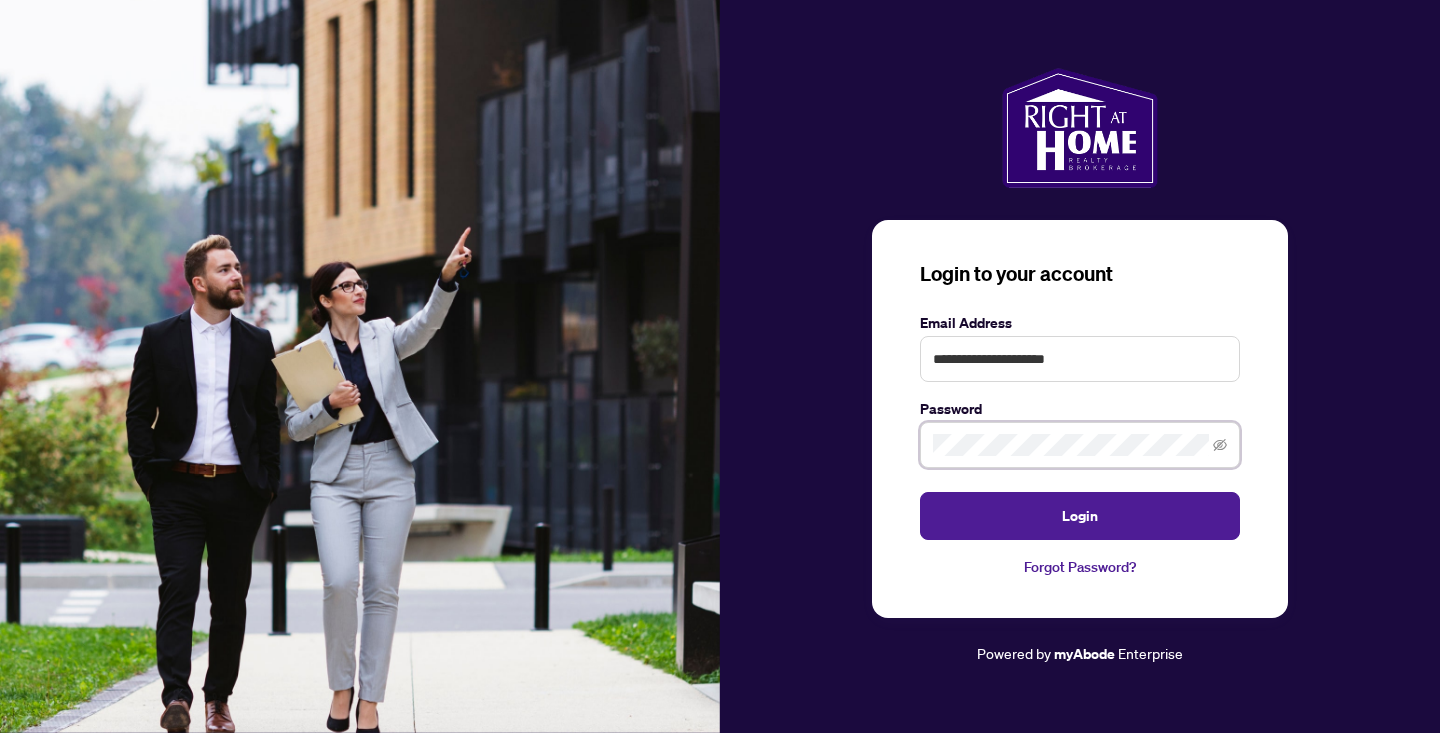 click on "Login" at bounding box center [1080, 516] 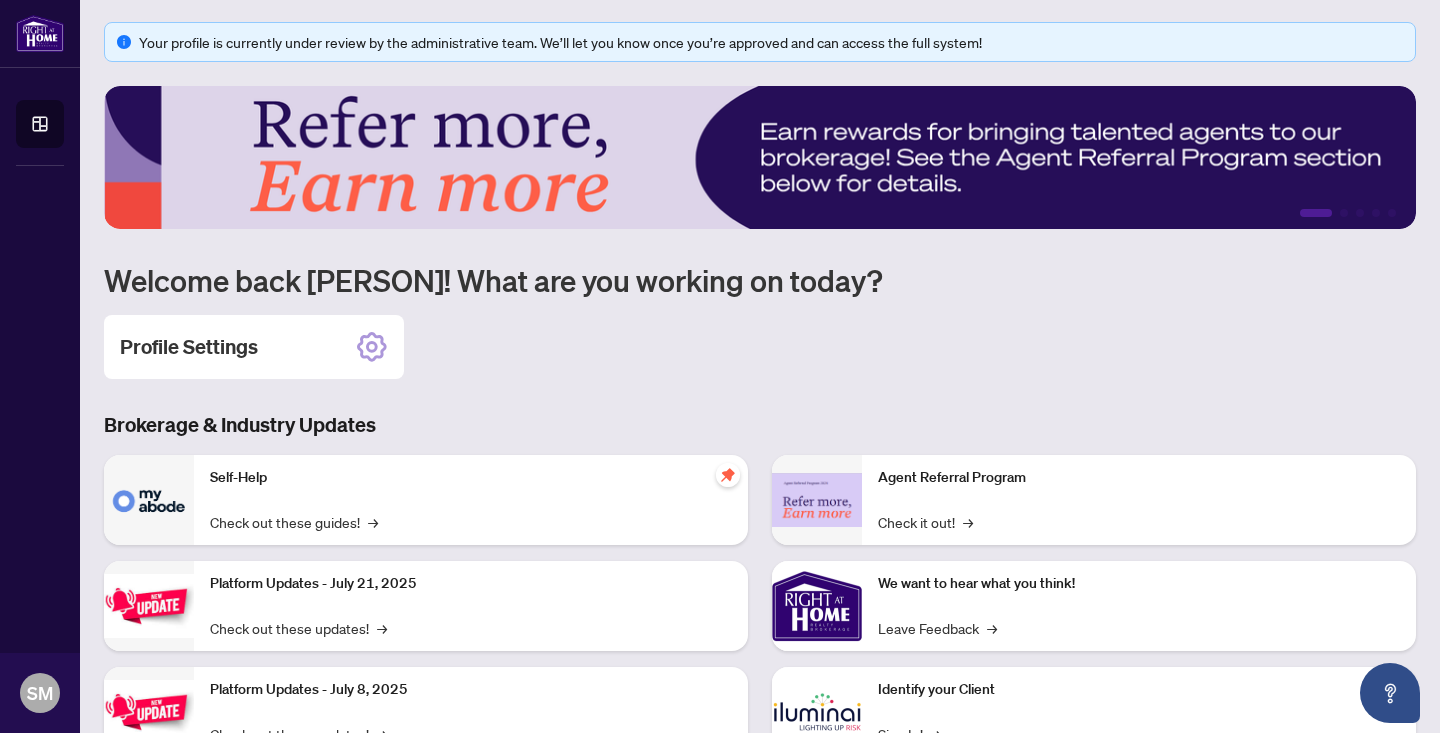 scroll, scrollTop: 0, scrollLeft: 0, axis: both 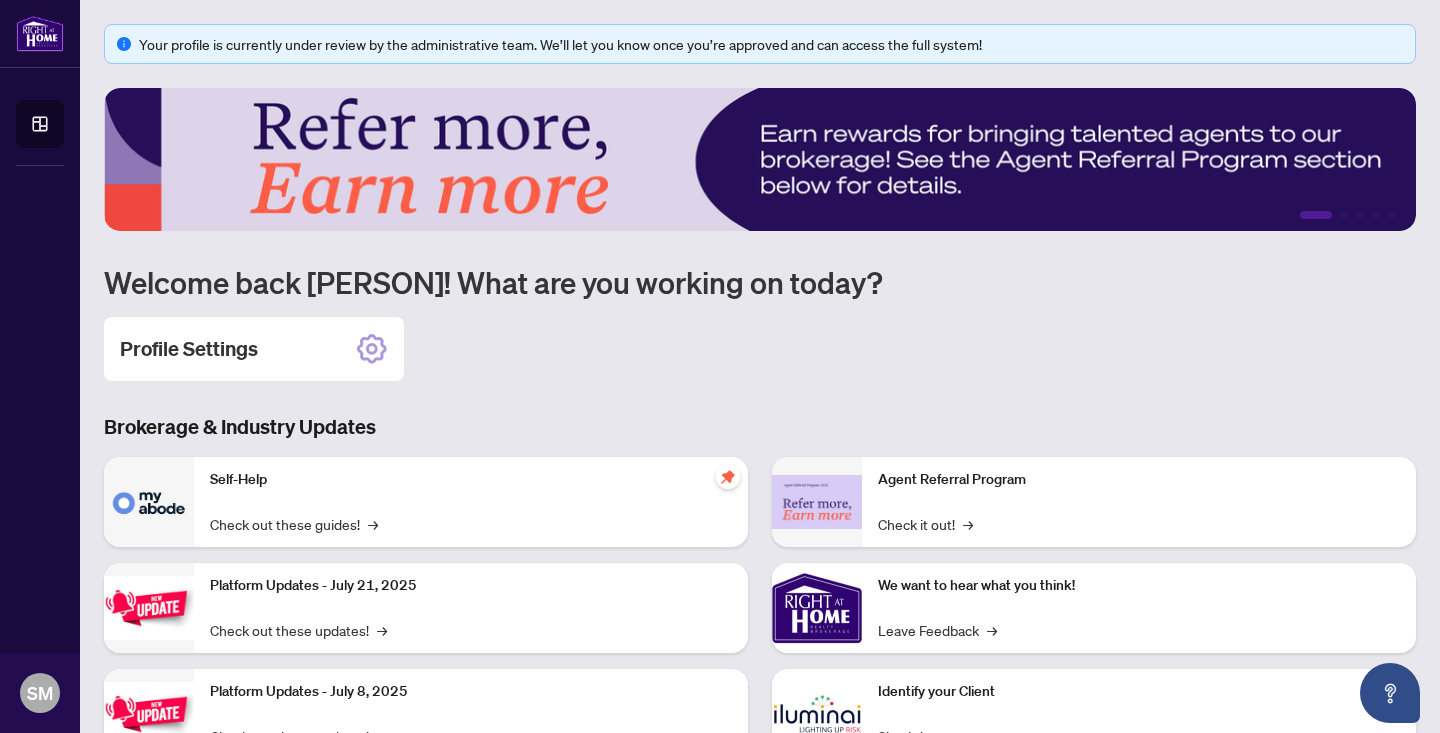 click 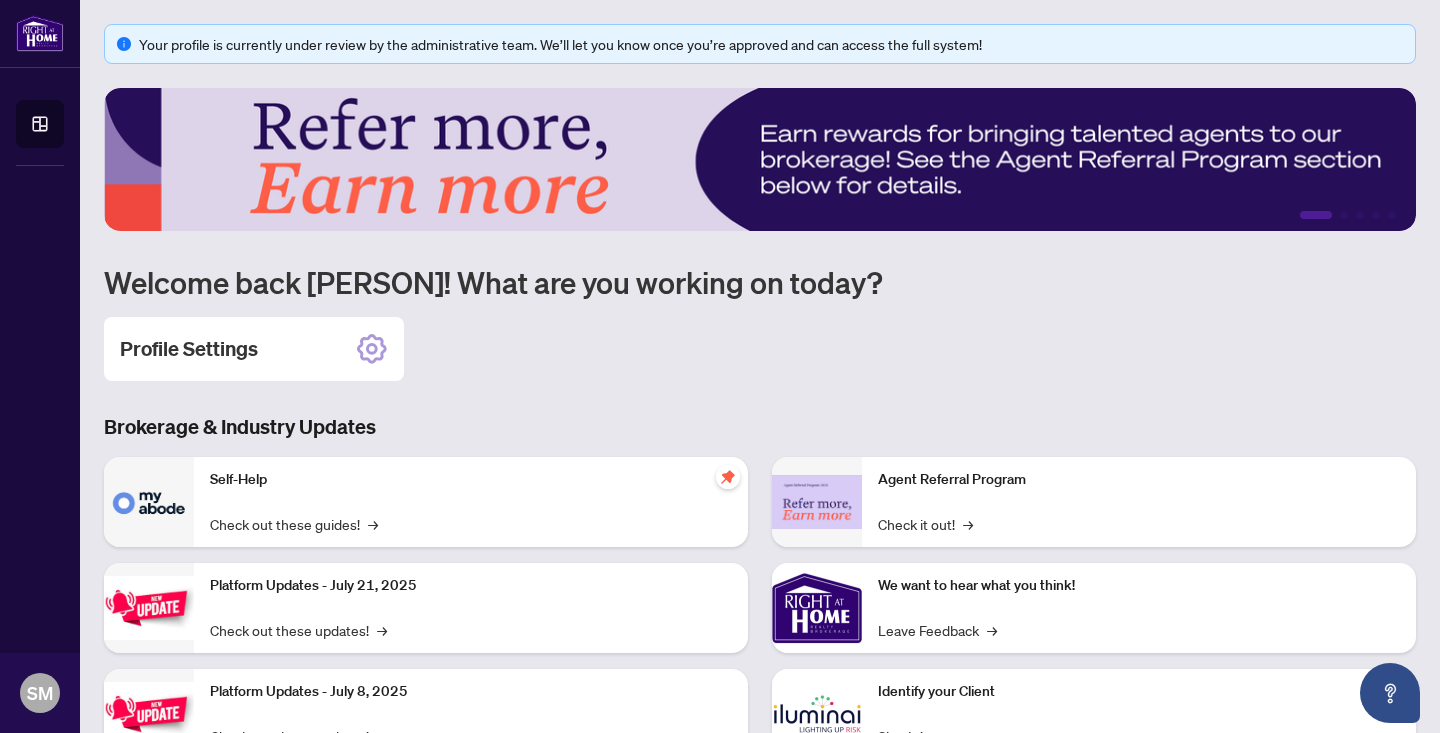 click on "Your profile is currently under review by the administrative team. We’ll let you know once you’re approved and can access the full system!" at bounding box center (771, 44) 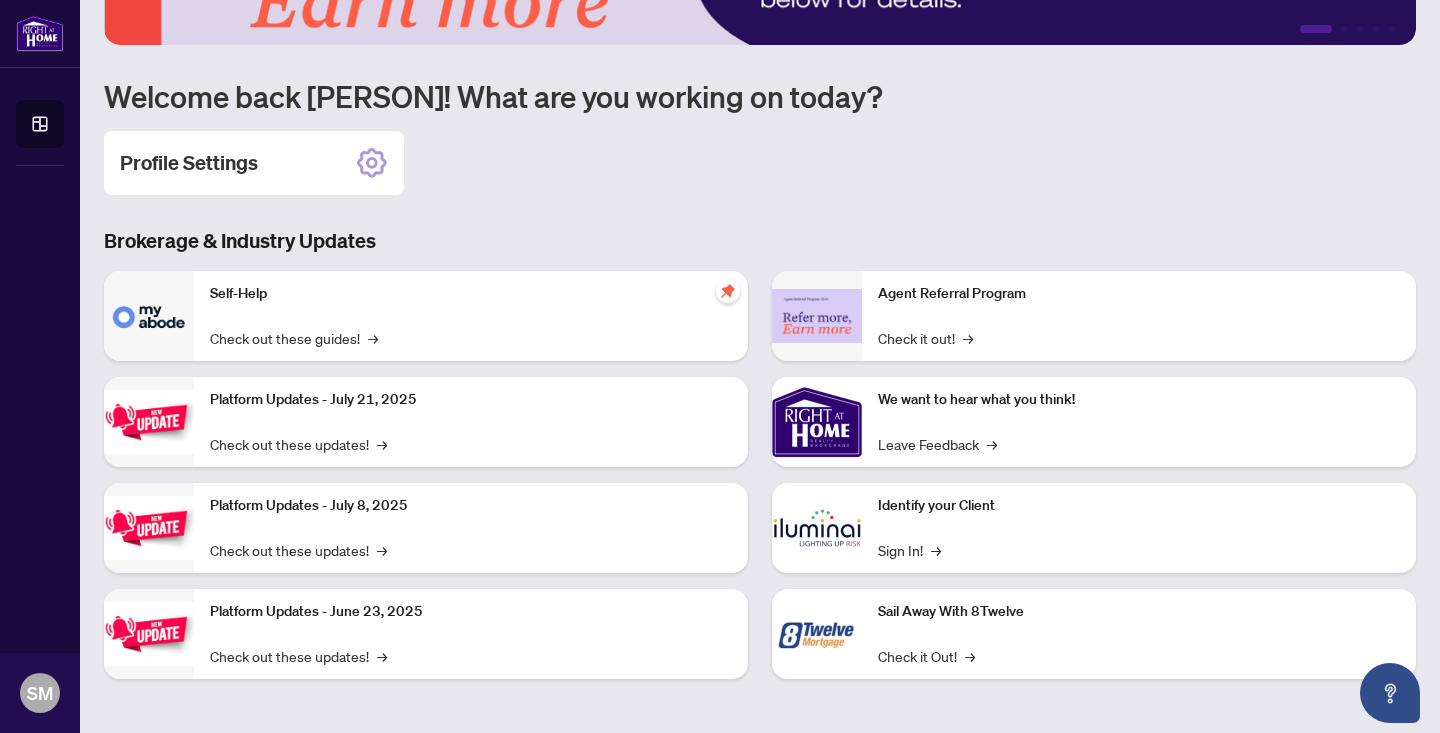 scroll, scrollTop: 186, scrollLeft: 0, axis: vertical 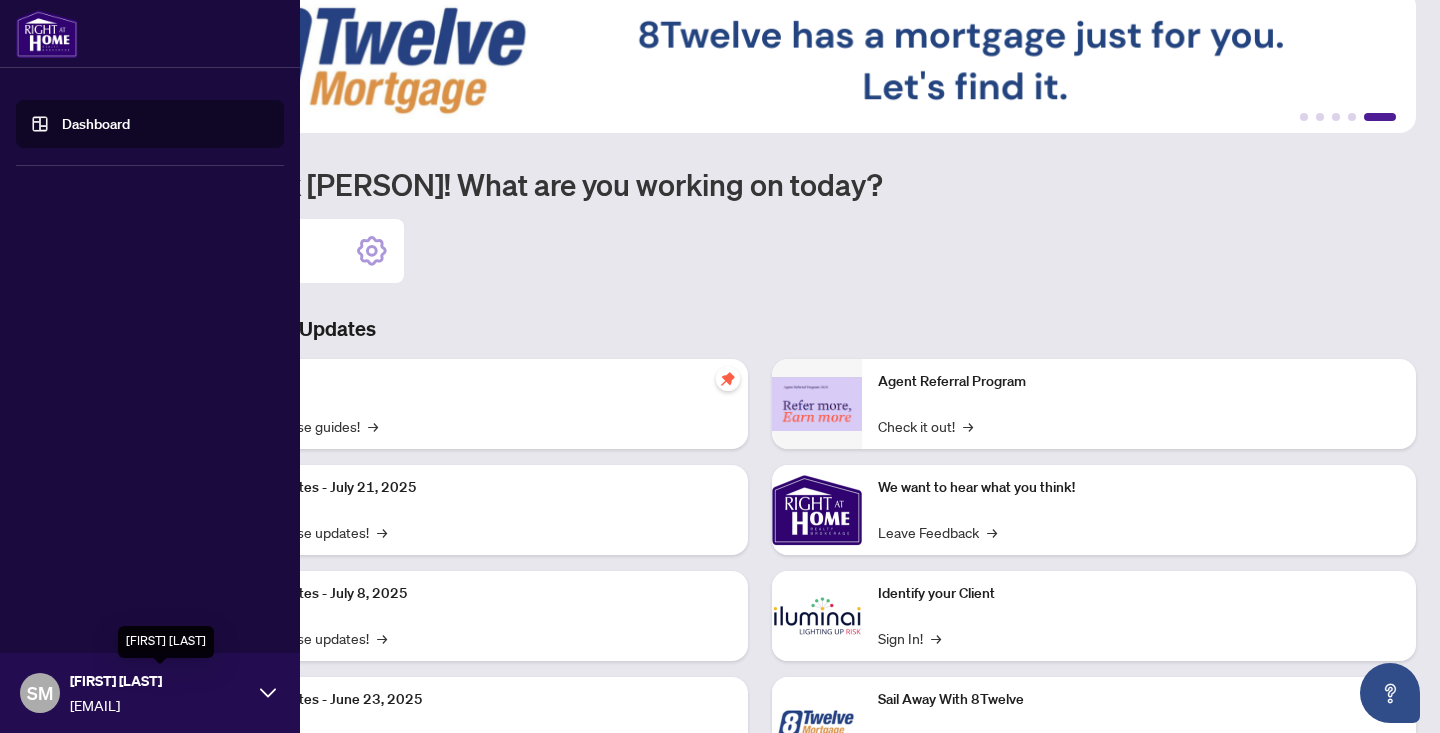 click on "[FIRST] [LAST]" at bounding box center [160, 681] 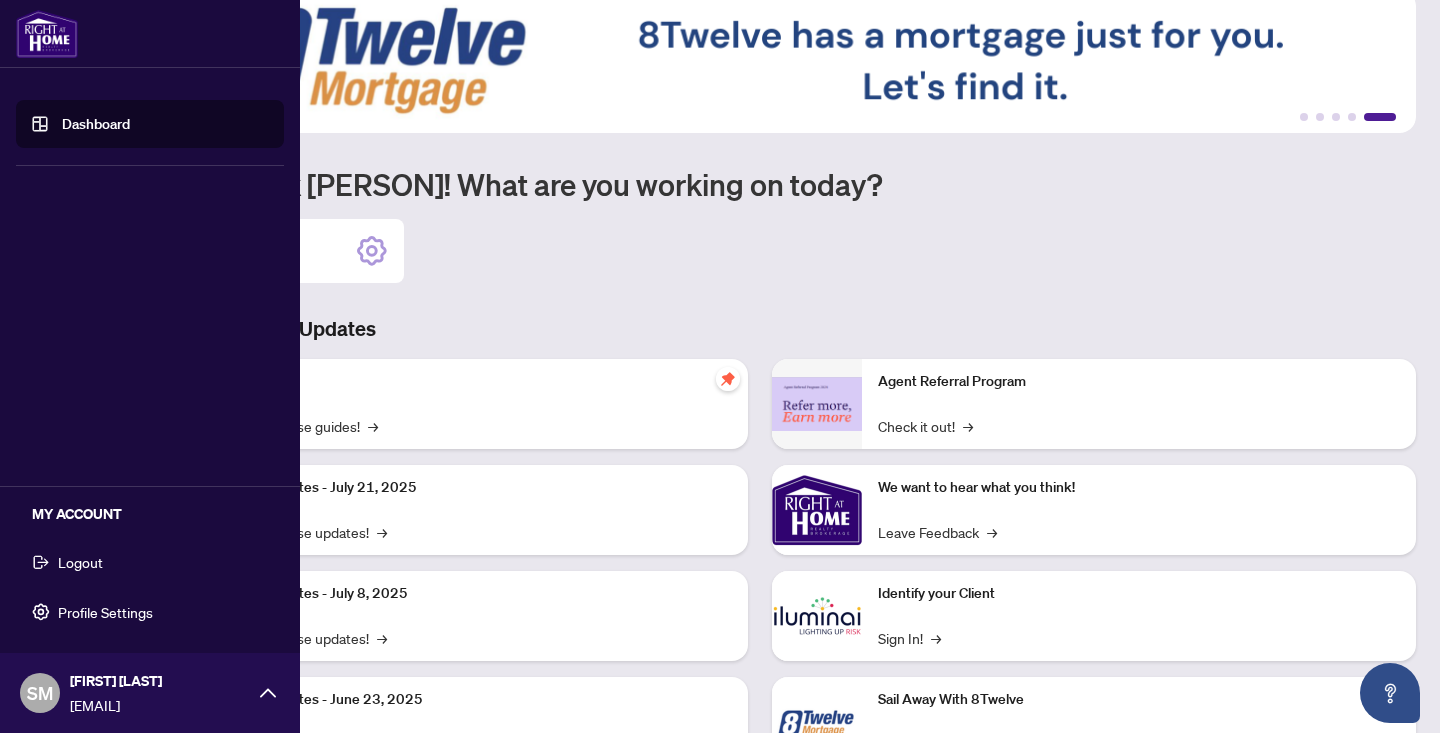 click on "Logout" at bounding box center (150, 562) 